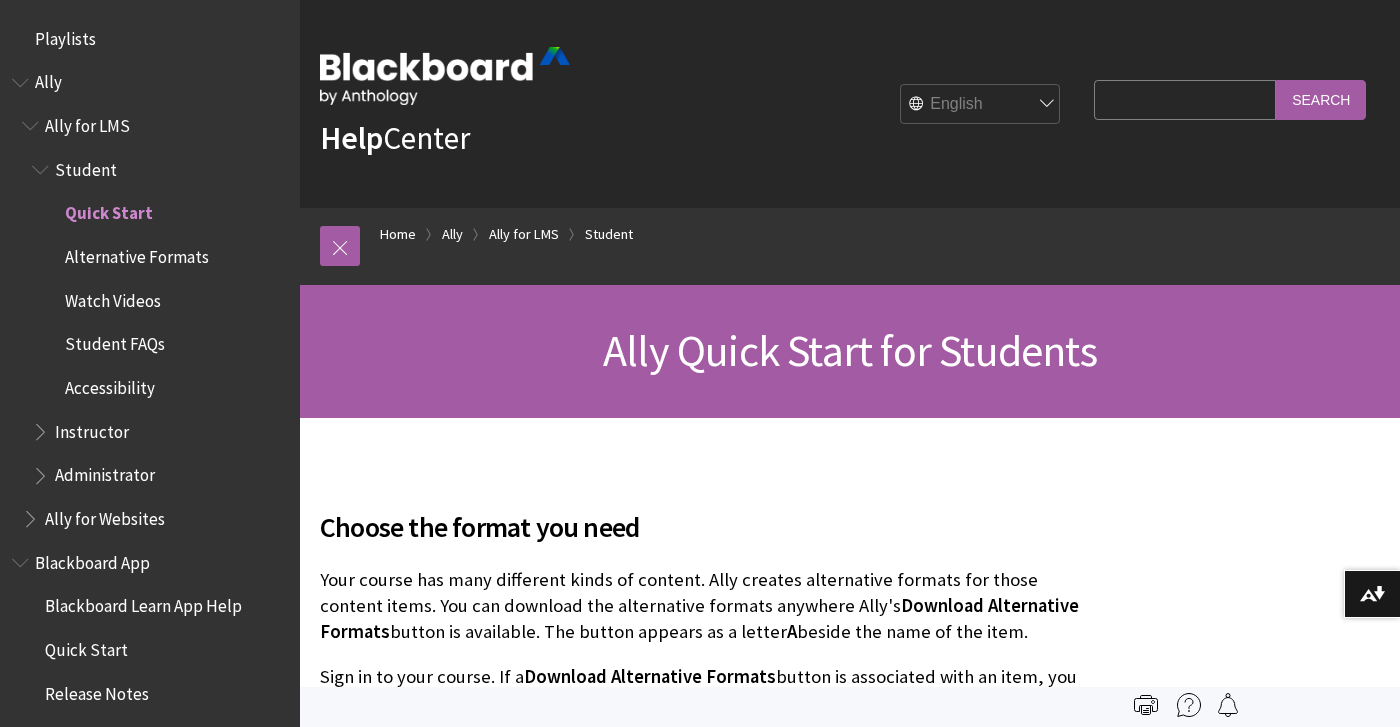 scroll, scrollTop: 1455, scrollLeft: 0, axis: vertical 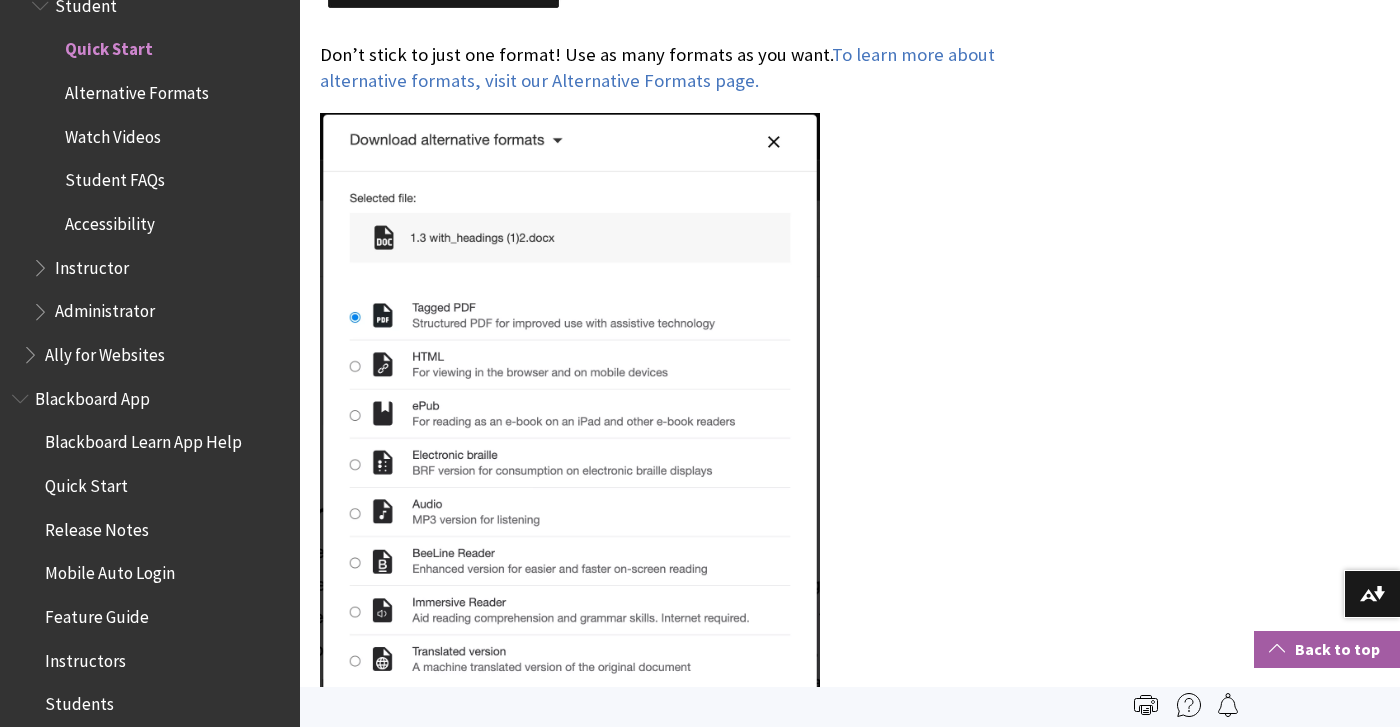click on "Back to top" at bounding box center [1327, 649] 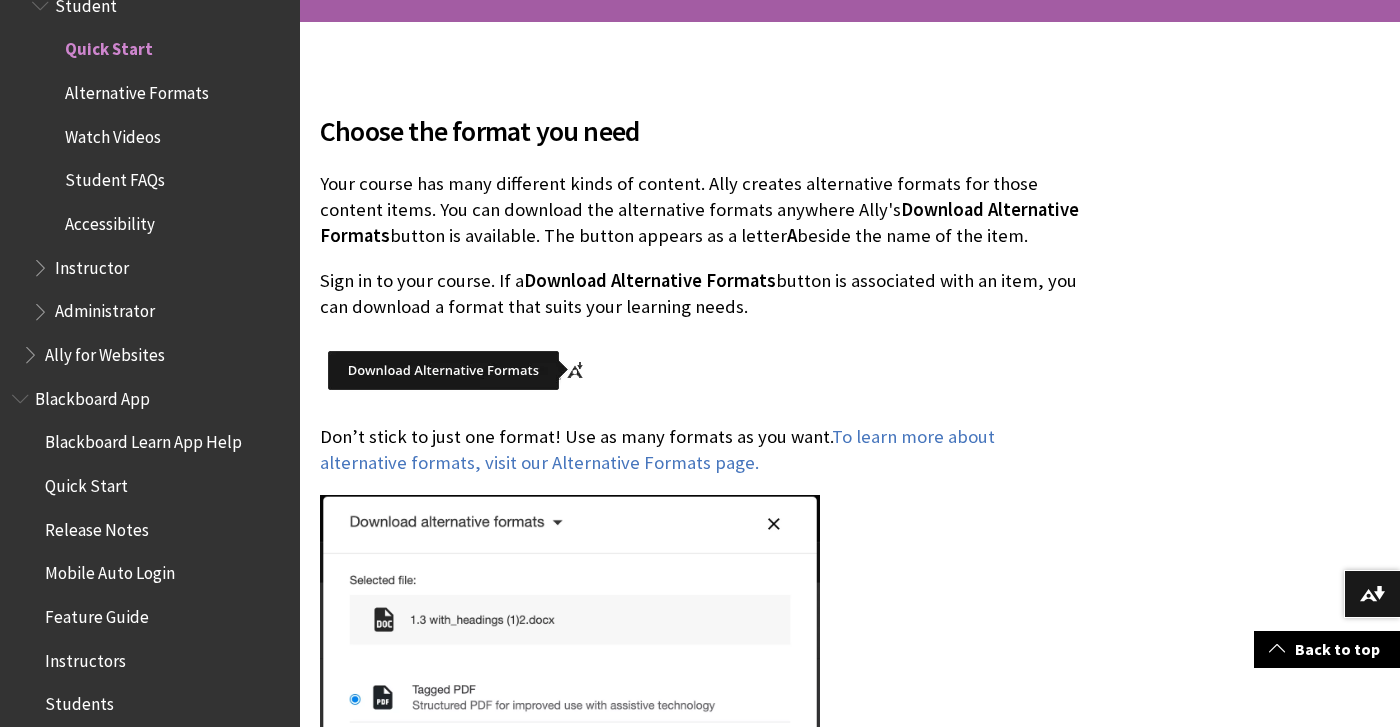 scroll, scrollTop: 410, scrollLeft: 0, axis: vertical 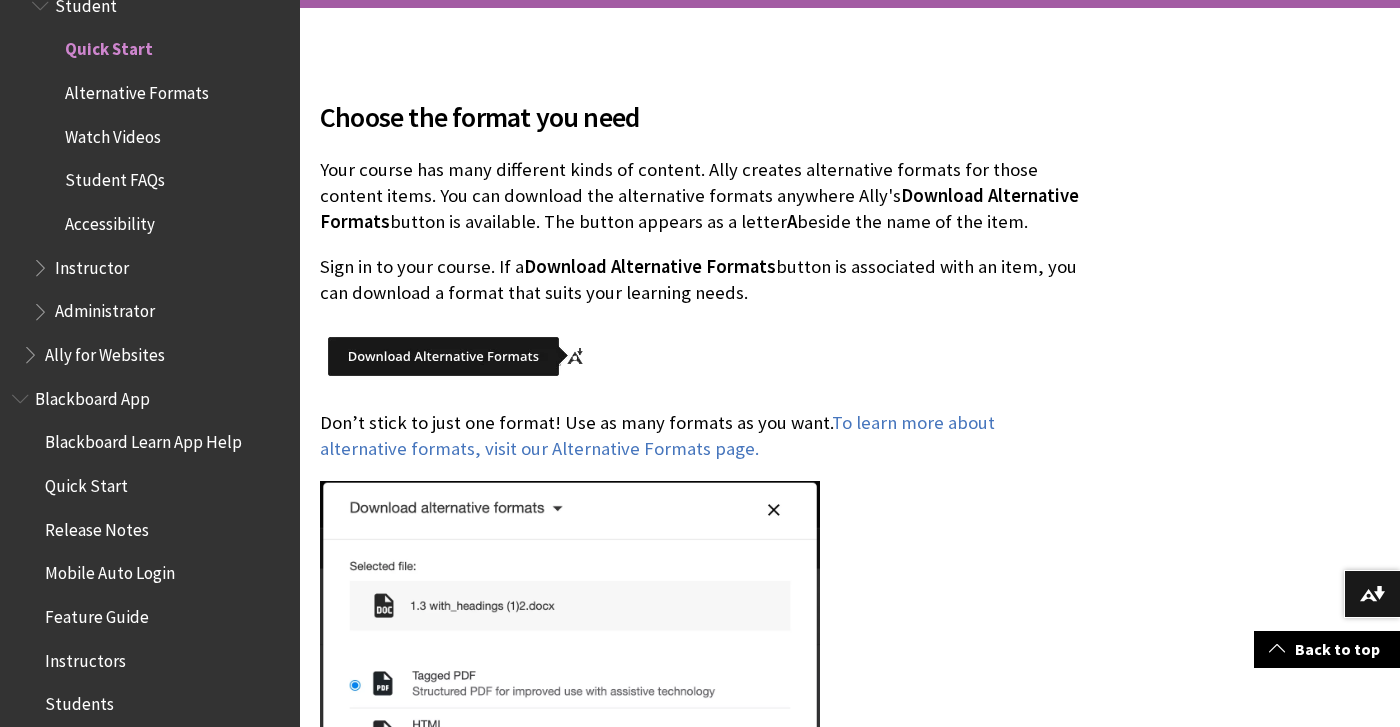 click at bounding box center (458, 356) 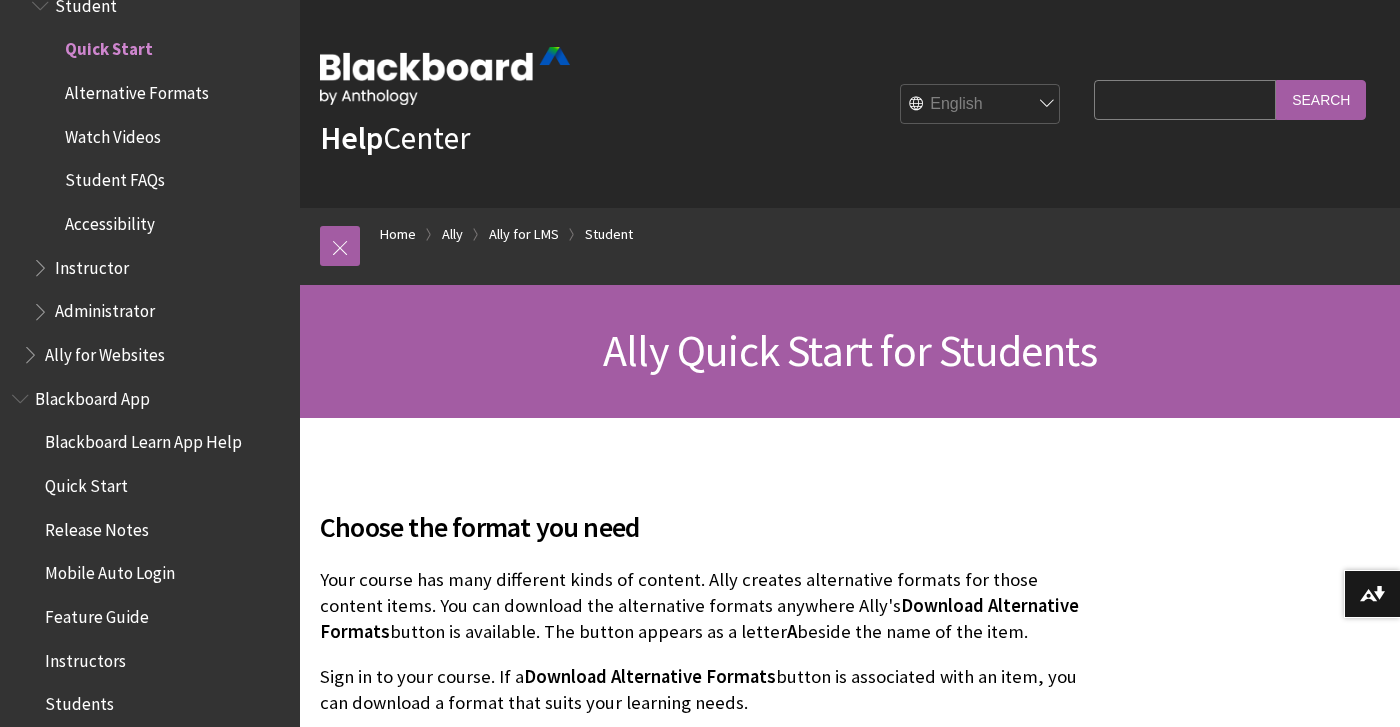 scroll, scrollTop: 0, scrollLeft: 0, axis: both 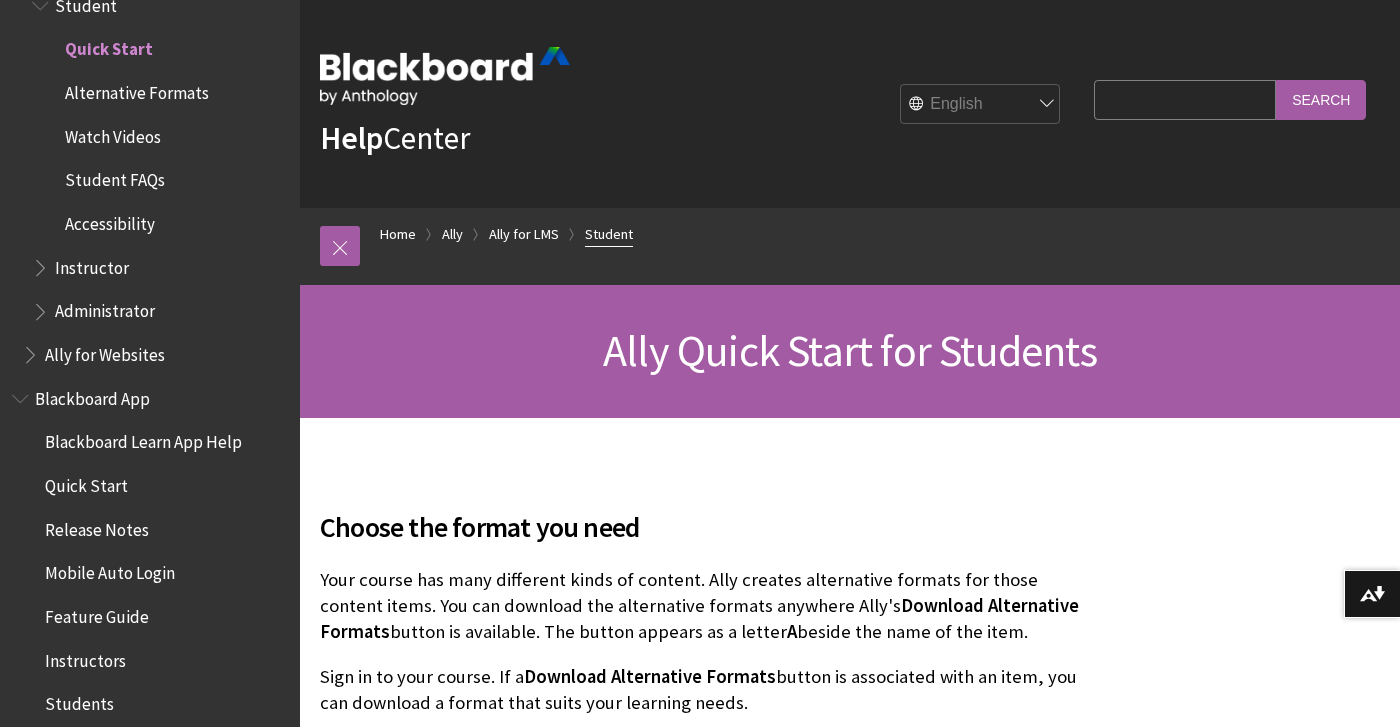 click on "Student" at bounding box center (609, 234) 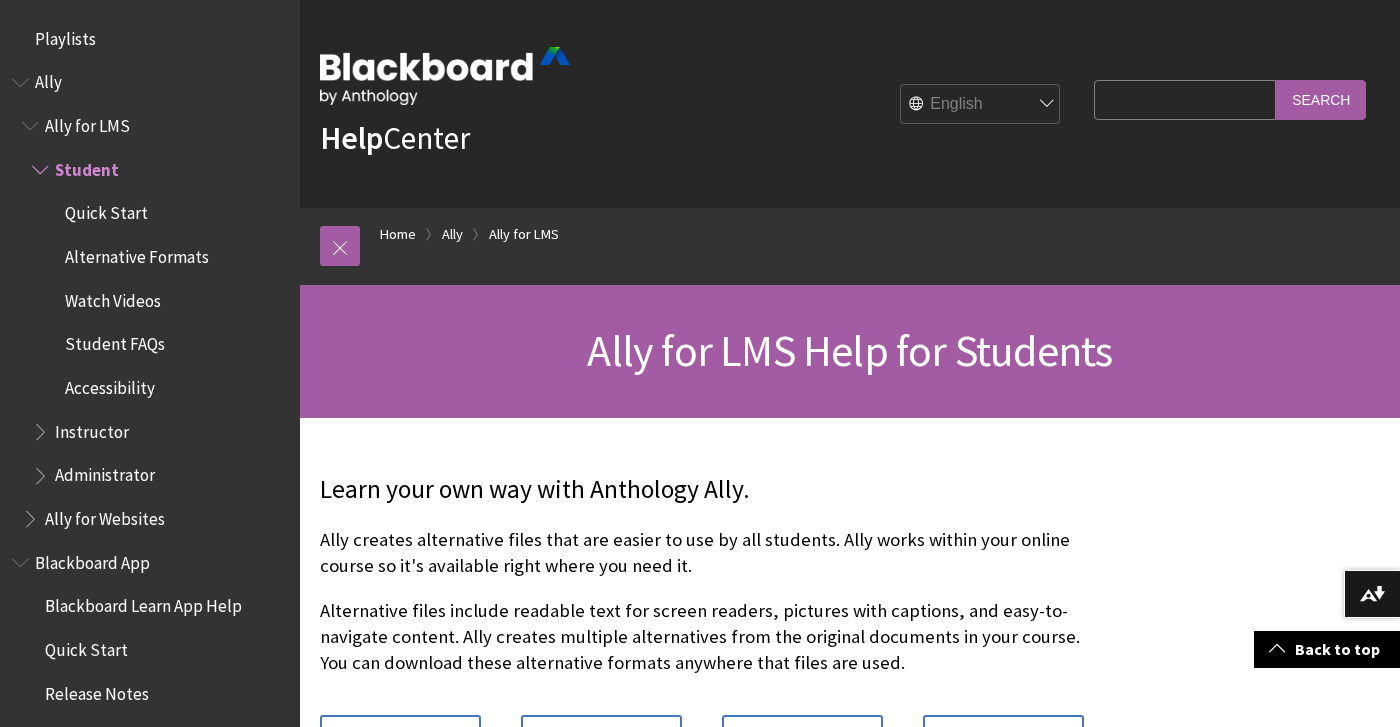 scroll, scrollTop: 283, scrollLeft: 0, axis: vertical 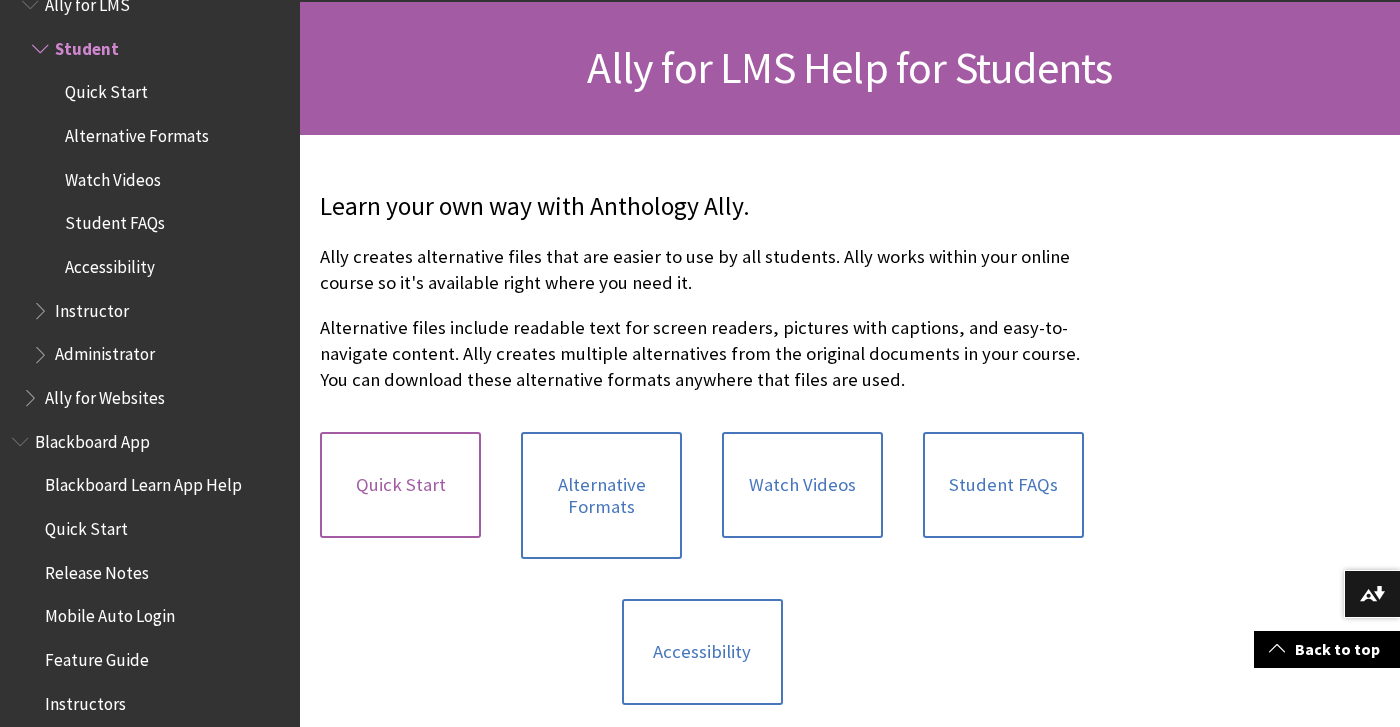 click on "Quick Start" at bounding box center (400, 485) 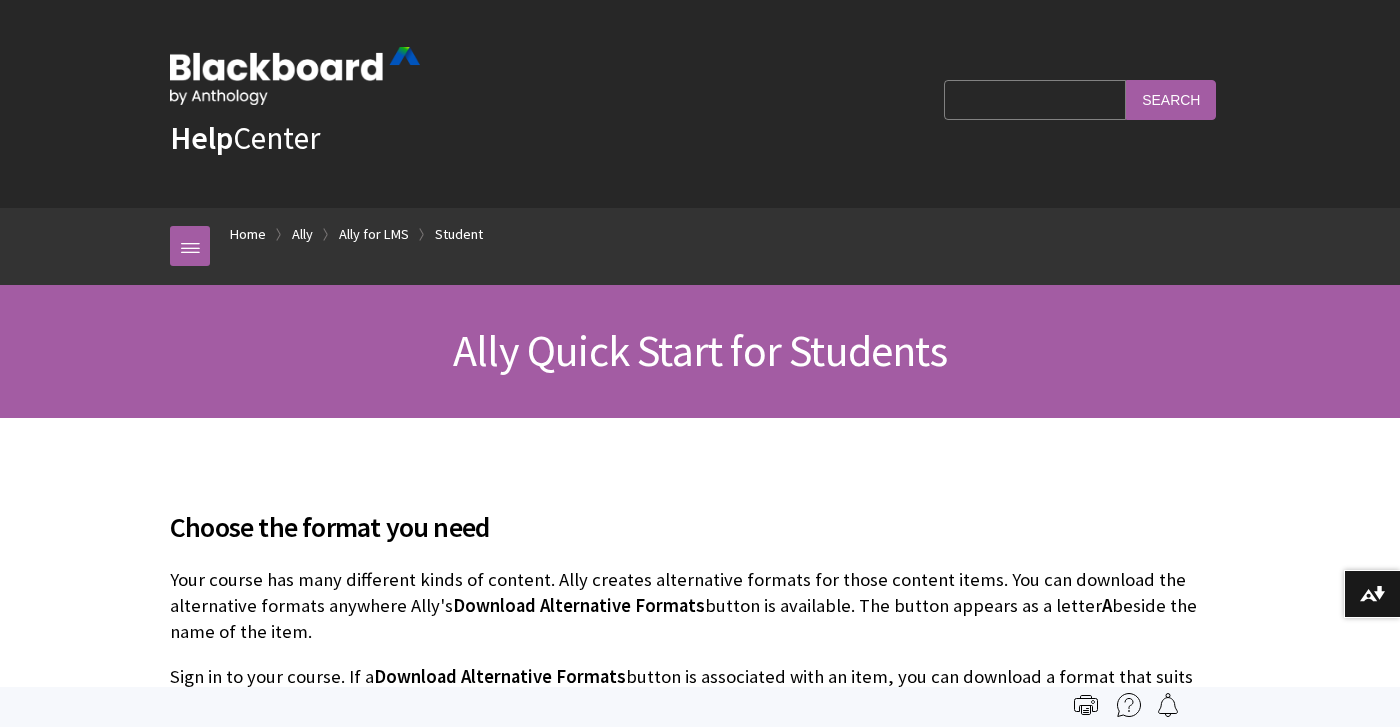 scroll, scrollTop: 473, scrollLeft: 0, axis: vertical 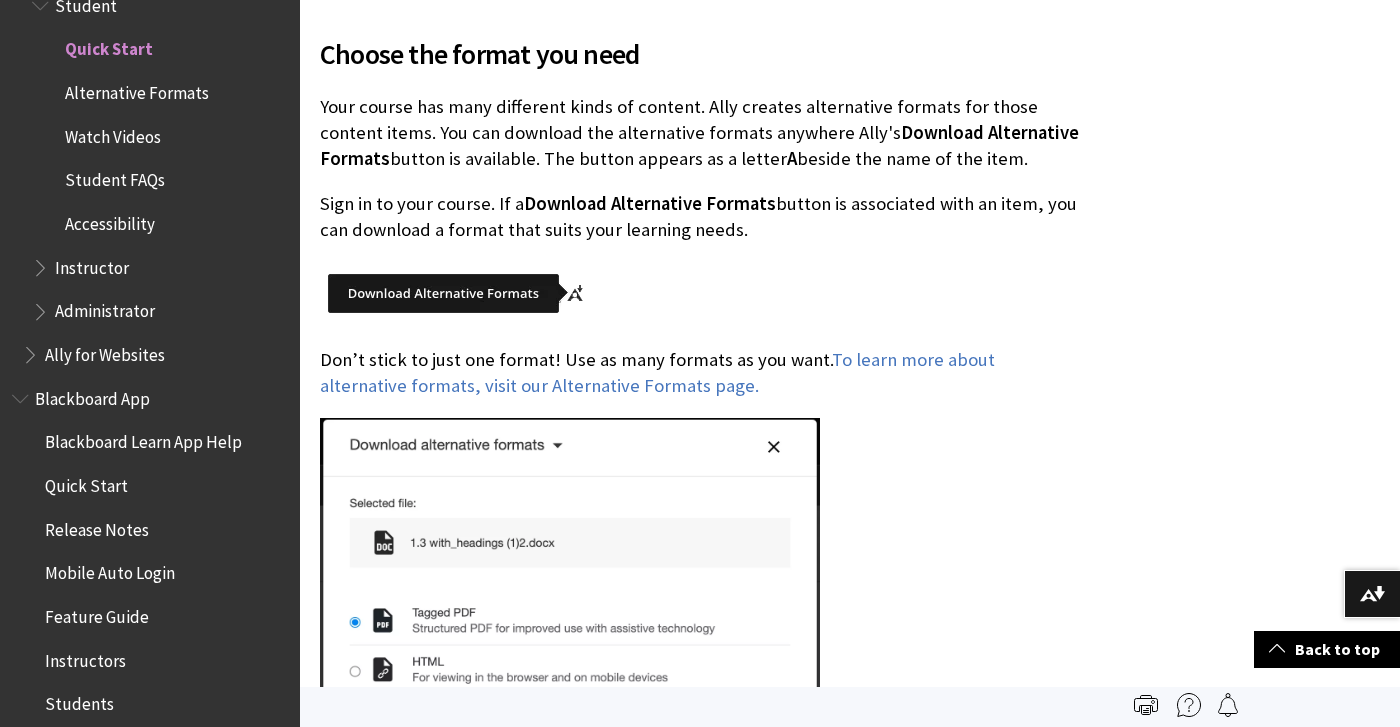click on "Quick Start" at bounding box center [109, 46] 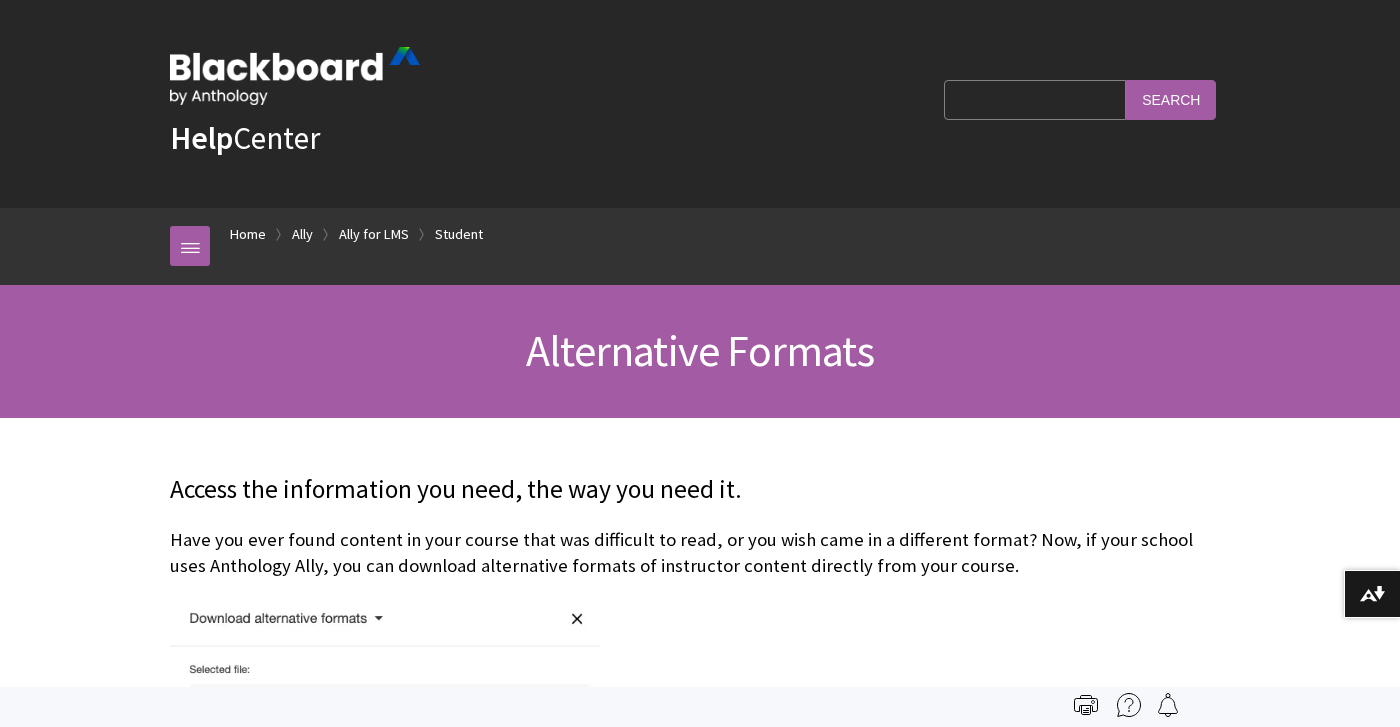 scroll, scrollTop: 1954, scrollLeft: 0, axis: vertical 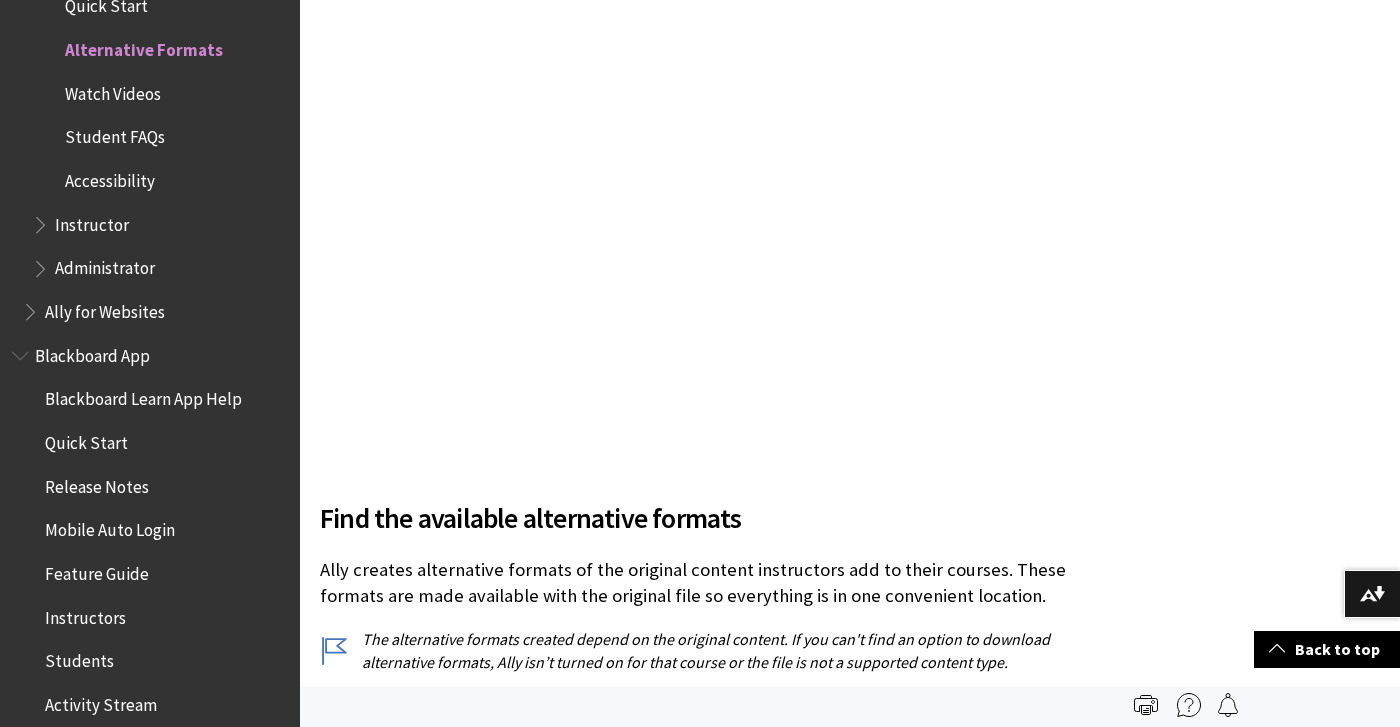 click on "Watch Videos" at bounding box center (113, 90) 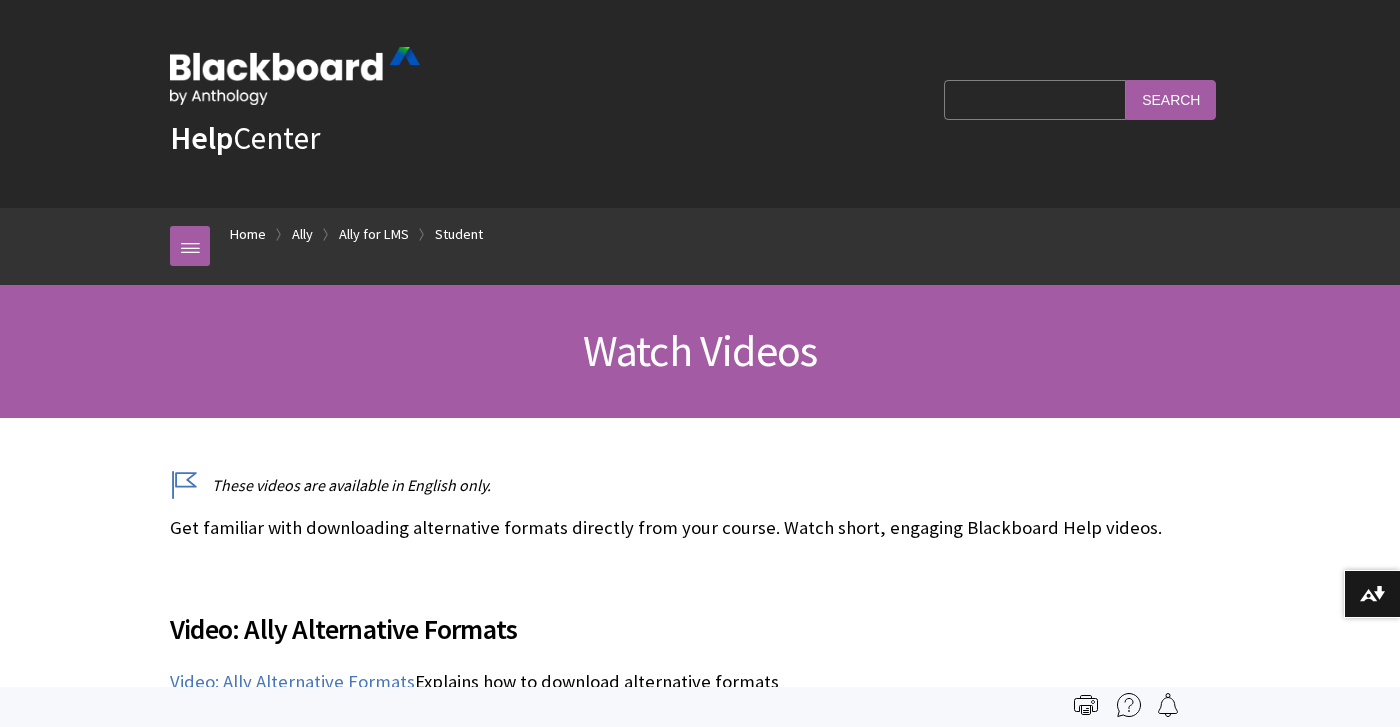 scroll, scrollTop: 181, scrollLeft: 0, axis: vertical 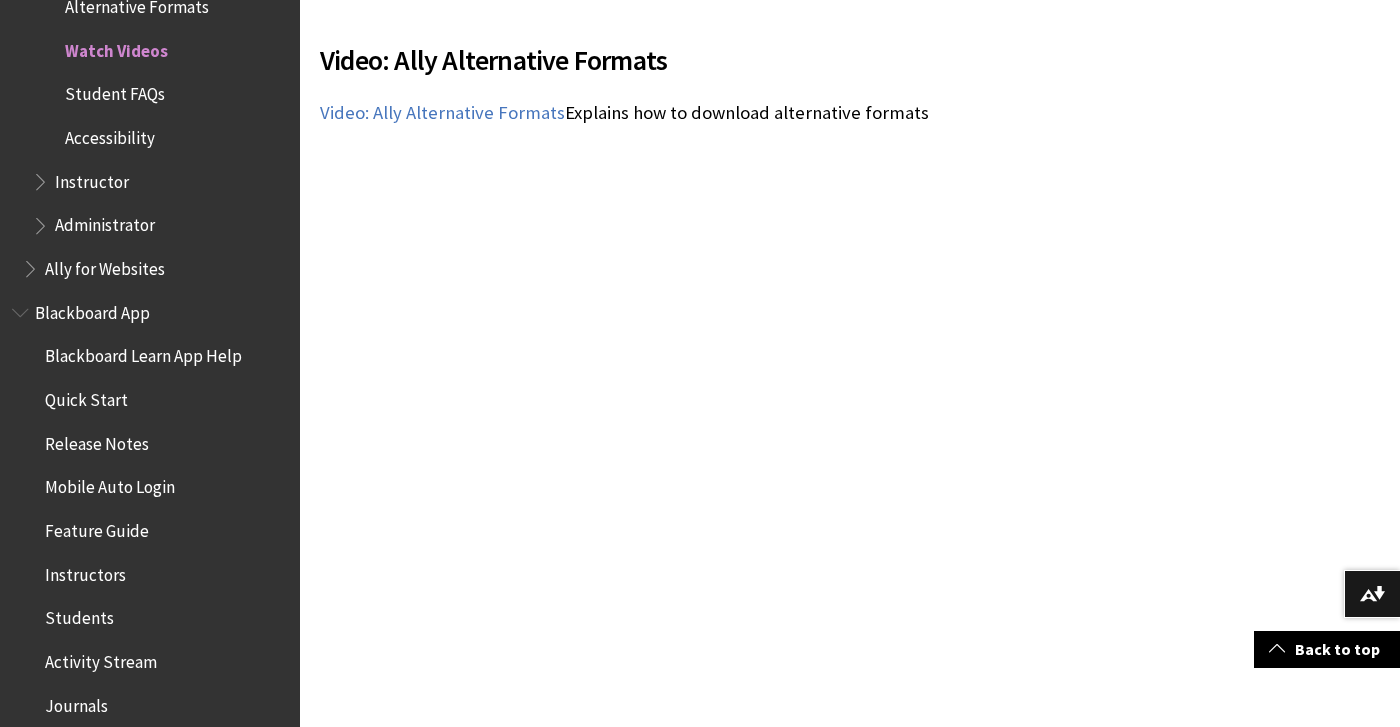 click on "Student FAQs" at bounding box center (115, 91) 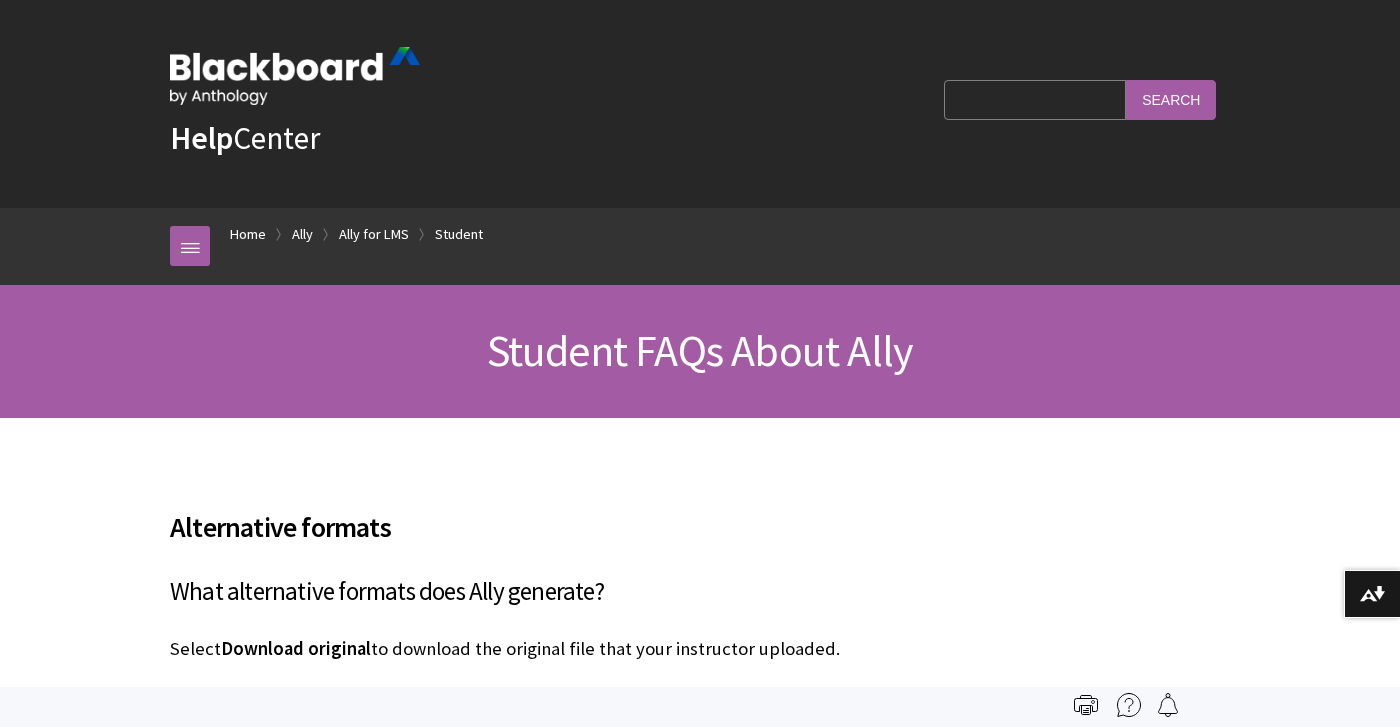 scroll, scrollTop: 0, scrollLeft: 0, axis: both 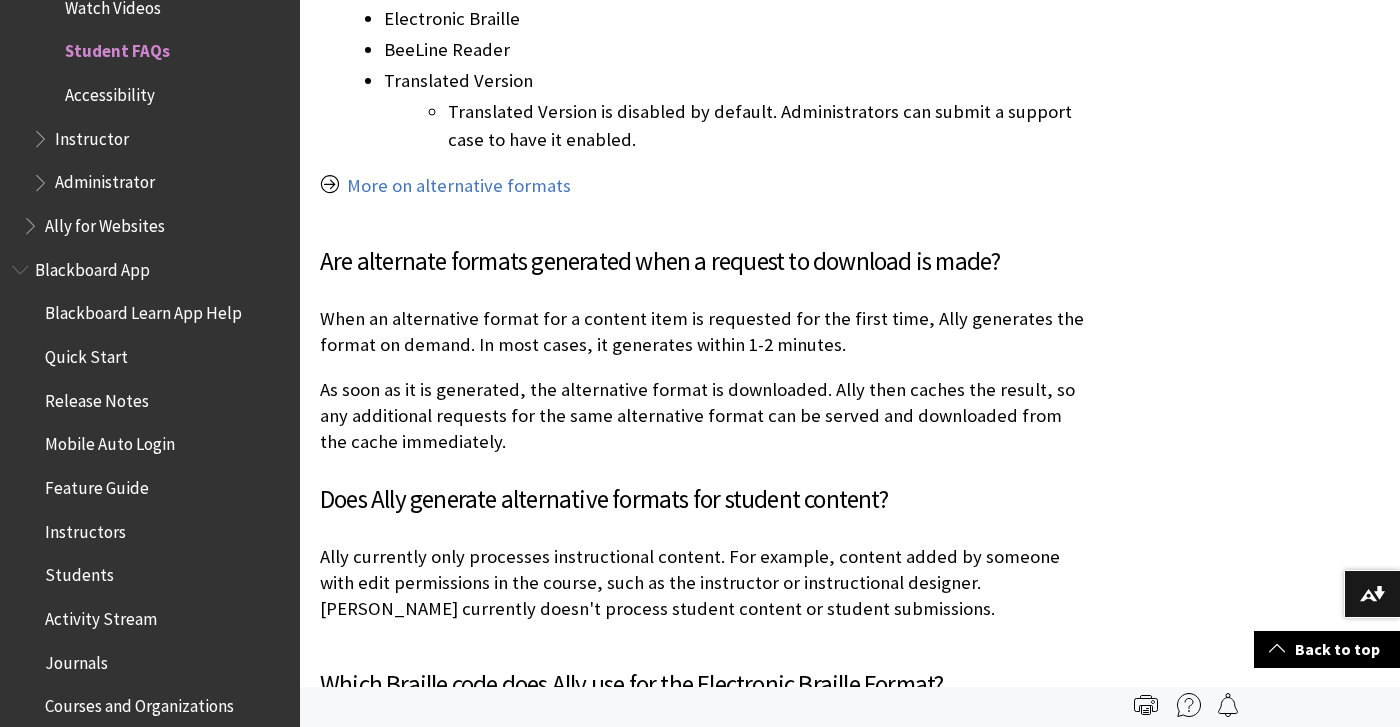 click on "Accessibility" at bounding box center (110, 91) 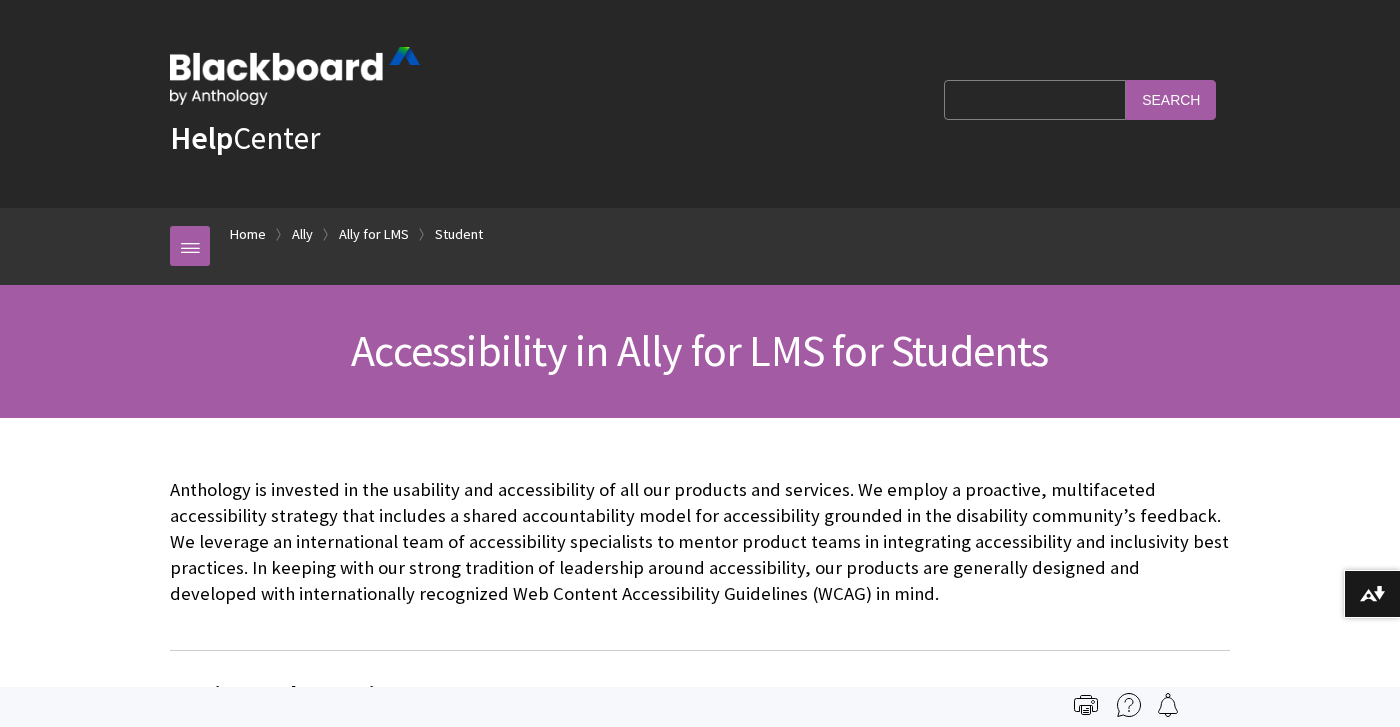 scroll, scrollTop: 824, scrollLeft: 0, axis: vertical 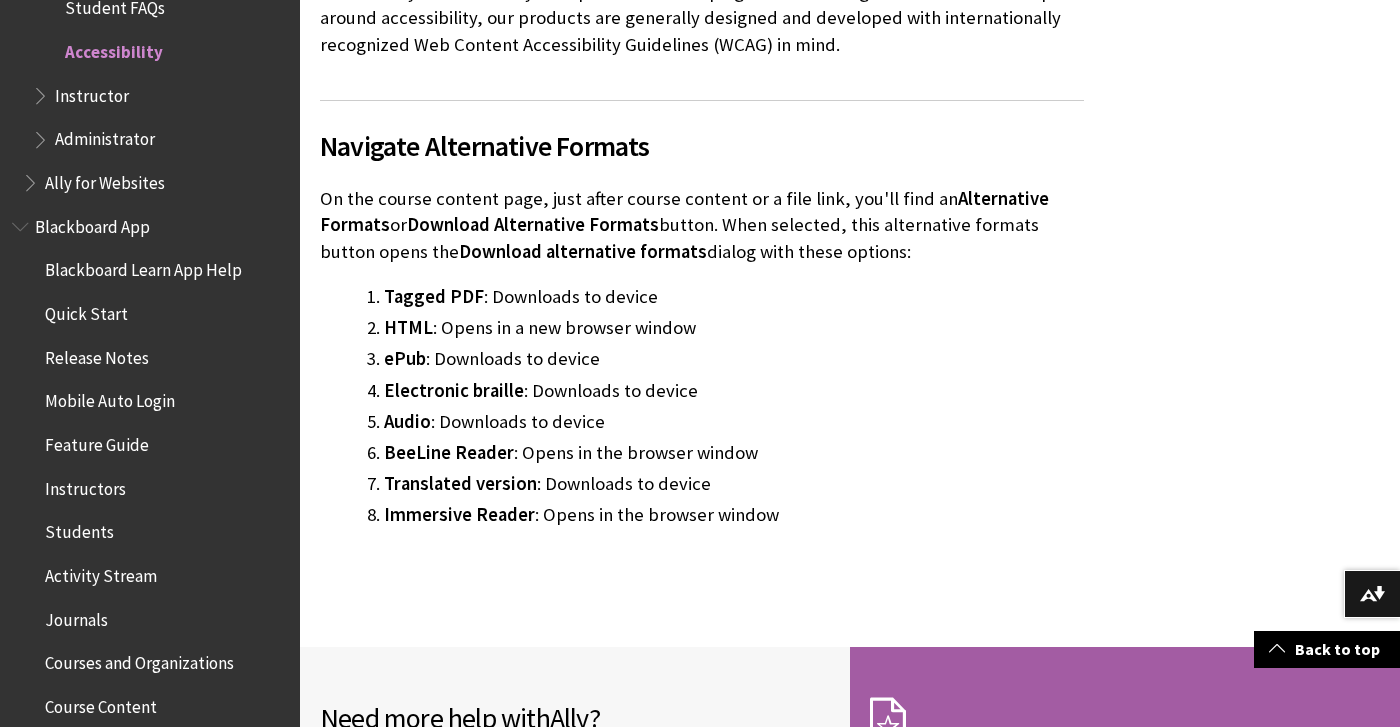 click on "Tagged PDF" at bounding box center [434, 296] 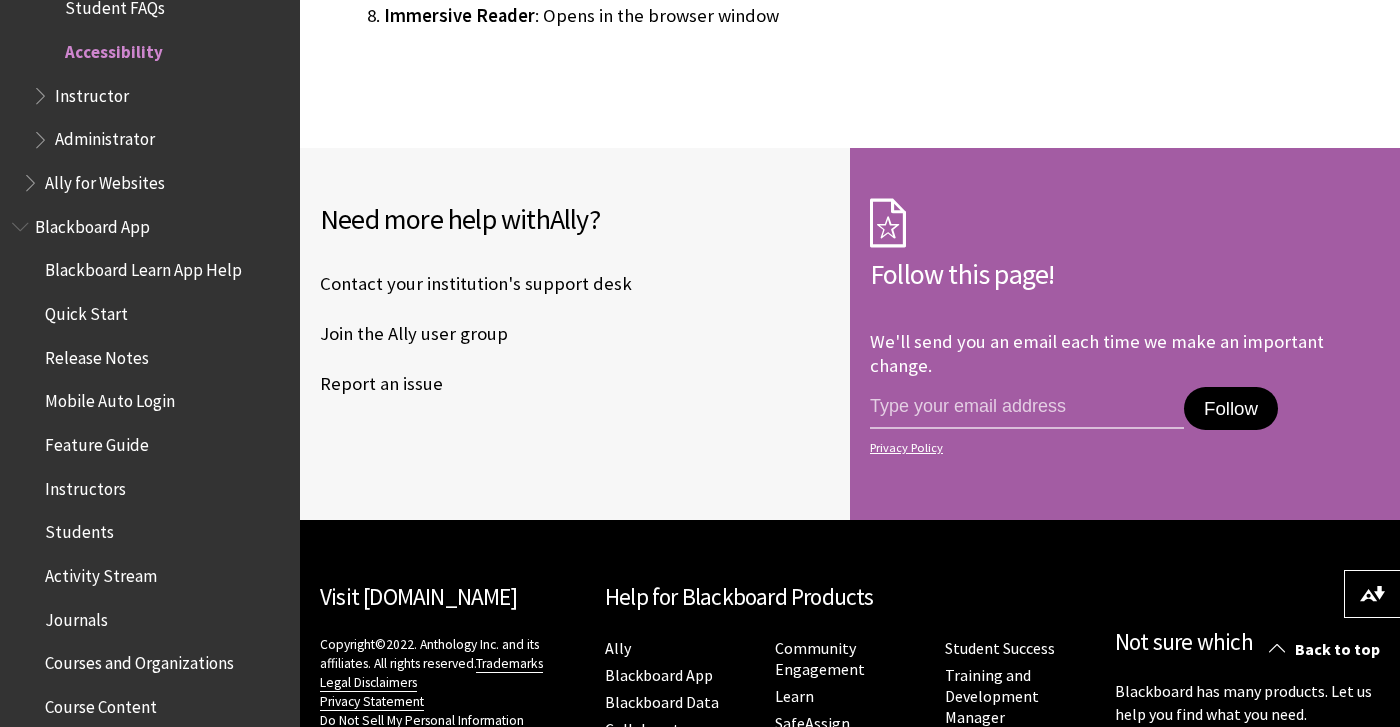 scroll, scrollTop: 1147, scrollLeft: 0, axis: vertical 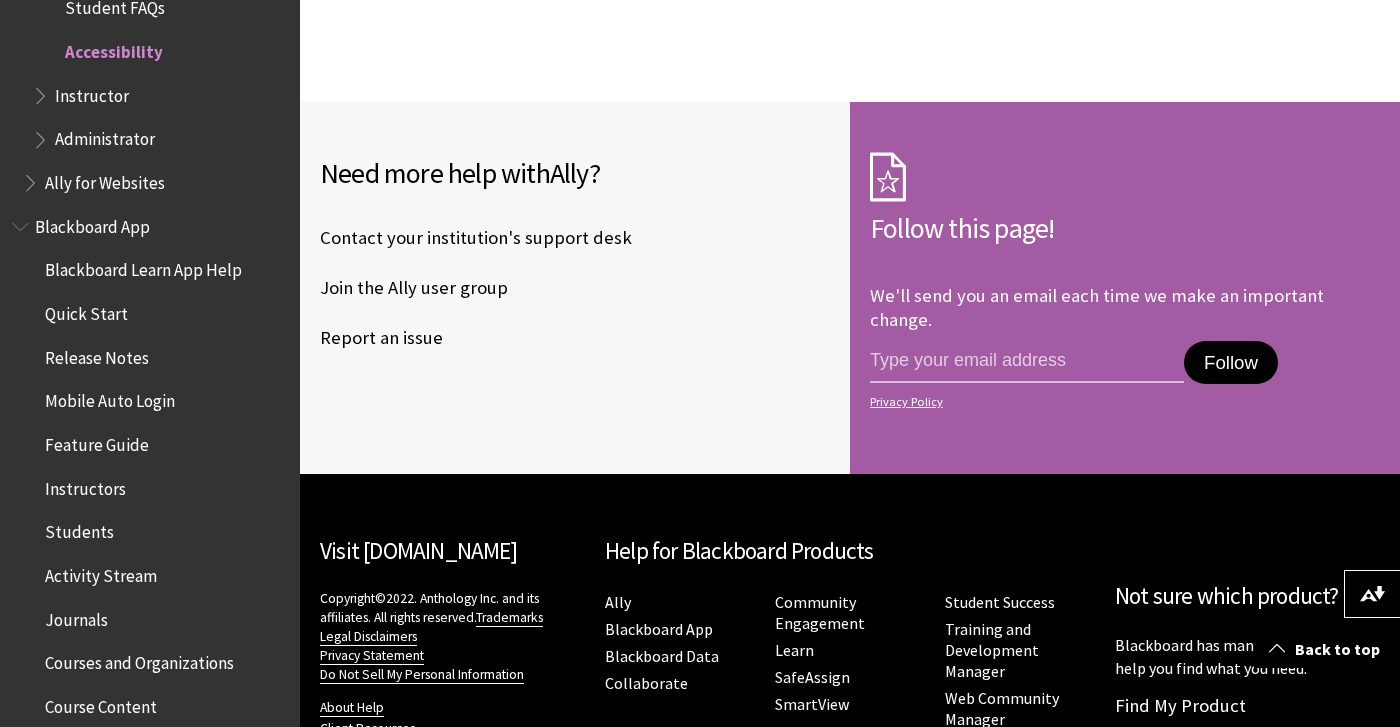 click on "Instructor" at bounding box center (92, 92) 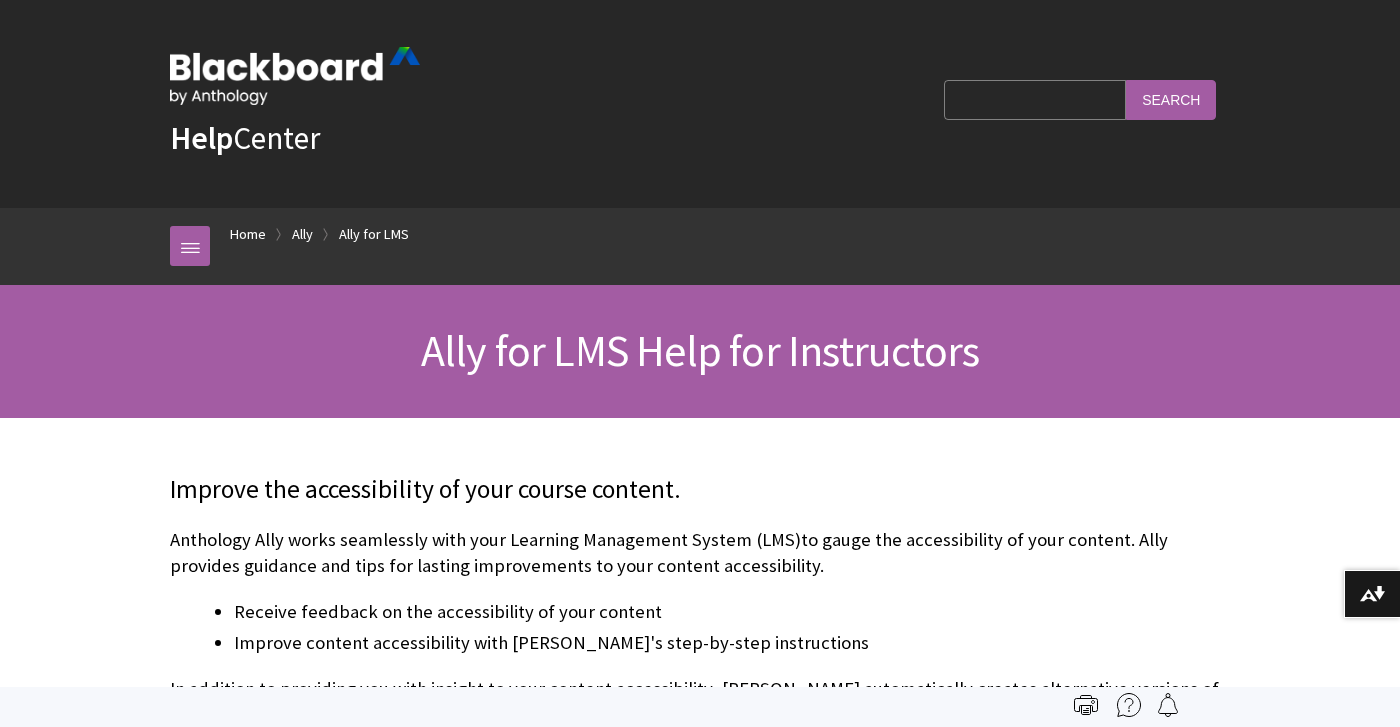 scroll, scrollTop: 0, scrollLeft: 0, axis: both 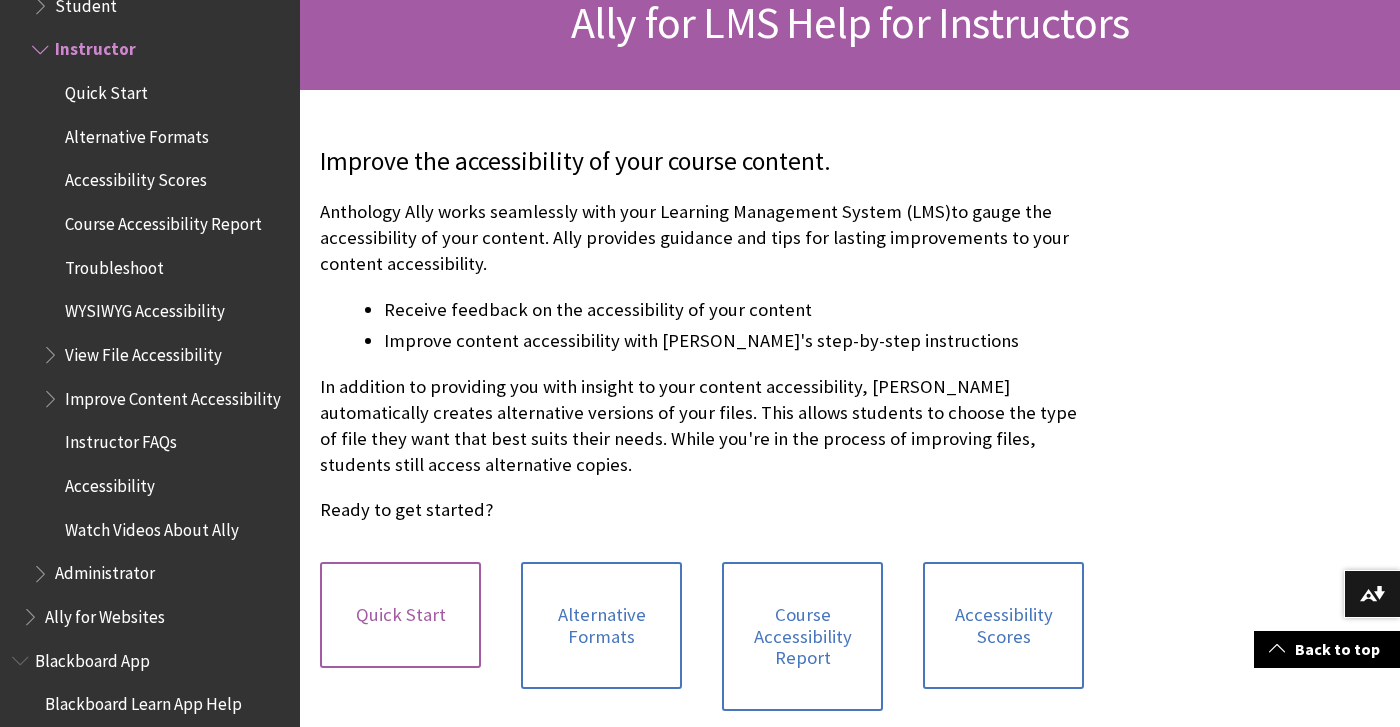 click on "Quick Start" at bounding box center (400, 615) 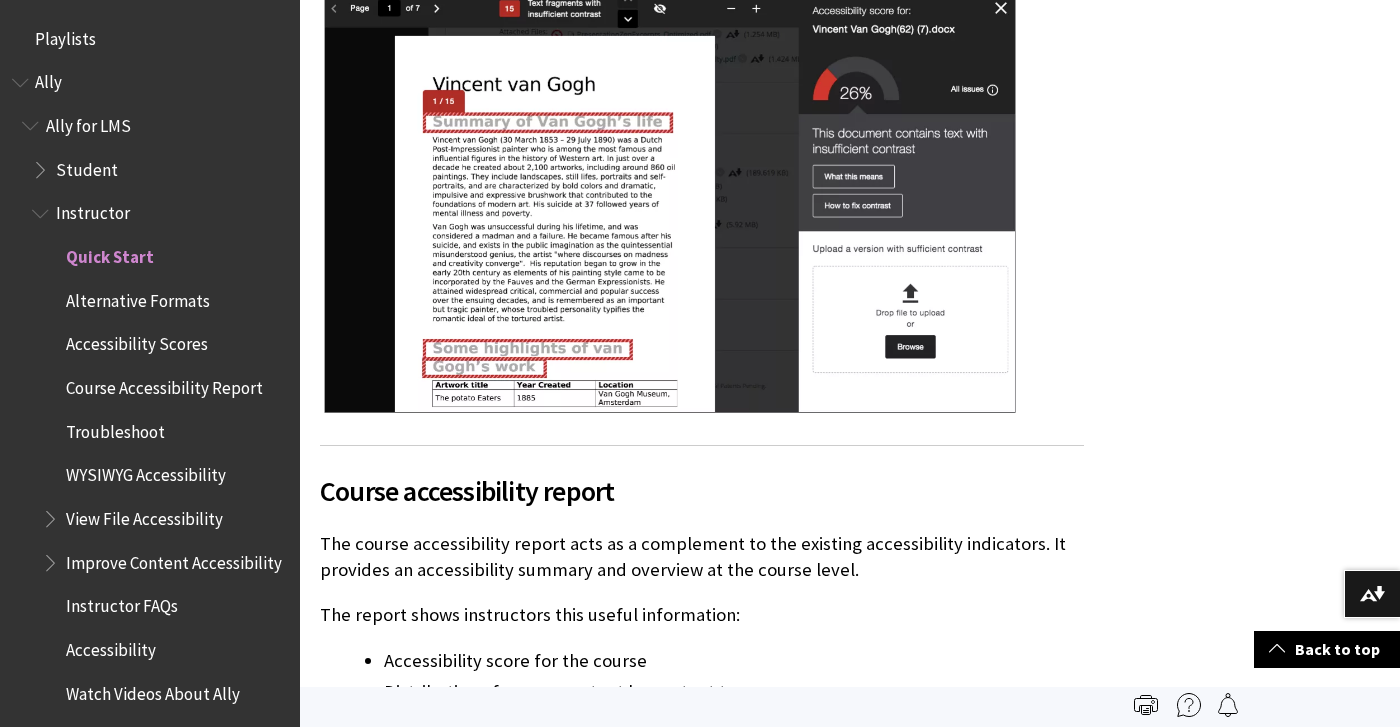 scroll, scrollTop: 1564, scrollLeft: 0, axis: vertical 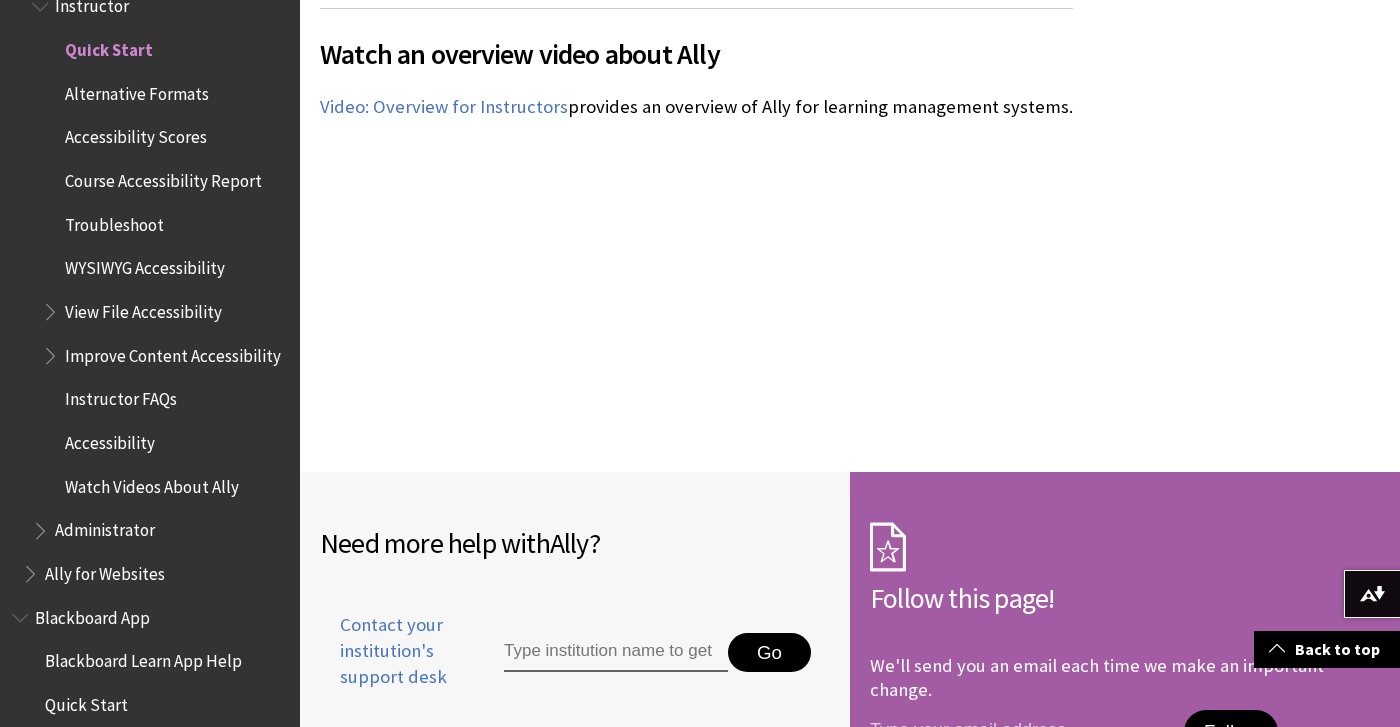 click on "Watch an overview video about Ally
The following narrated video provides a visual and auditory representation of some of the information included on this page. For a detailed description of what is portrayed in the video,  open the video on YouTube , navigate to  More actions , and select  Open transcript .
Video: Overview for Instructors  provides an overview of Ally for learning management systems." at bounding box center (696, 190) 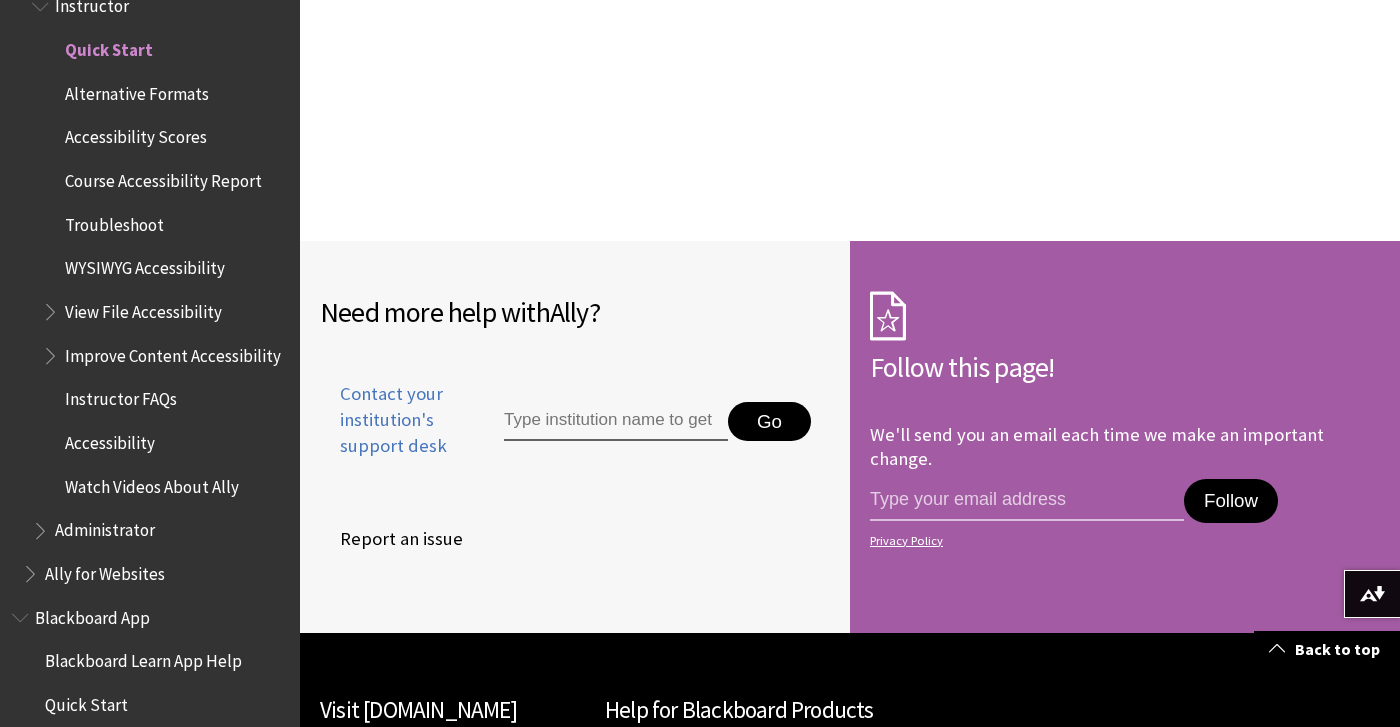 scroll, scrollTop: 3890, scrollLeft: 0, axis: vertical 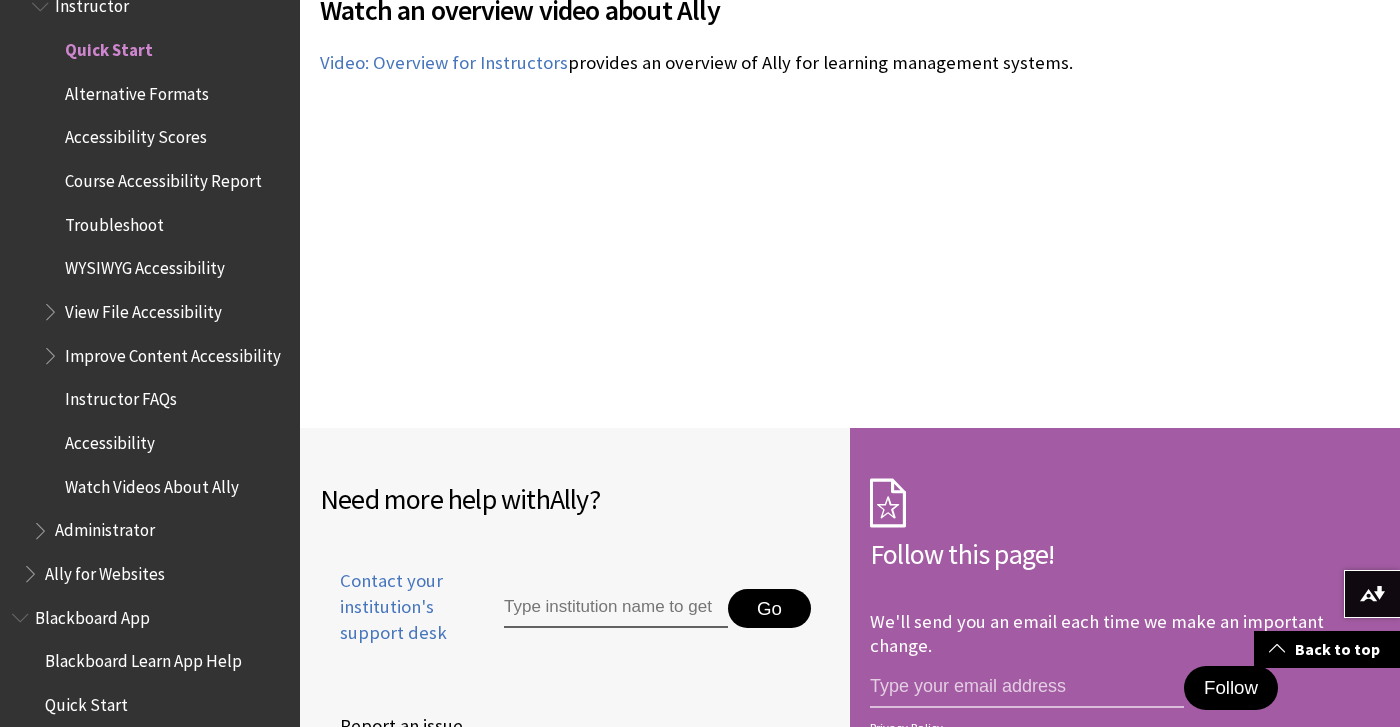 click on "Alternative Formats" at bounding box center (137, 90) 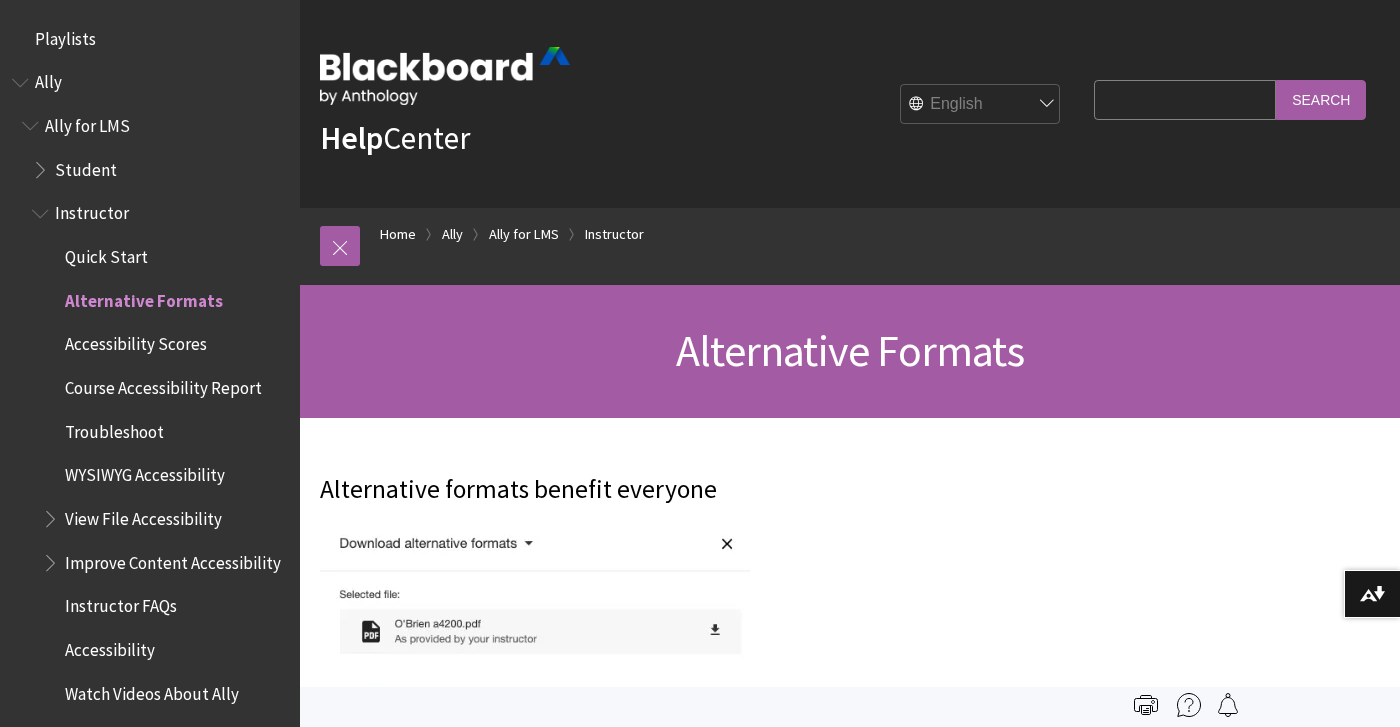 scroll, scrollTop: 0, scrollLeft: 0, axis: both 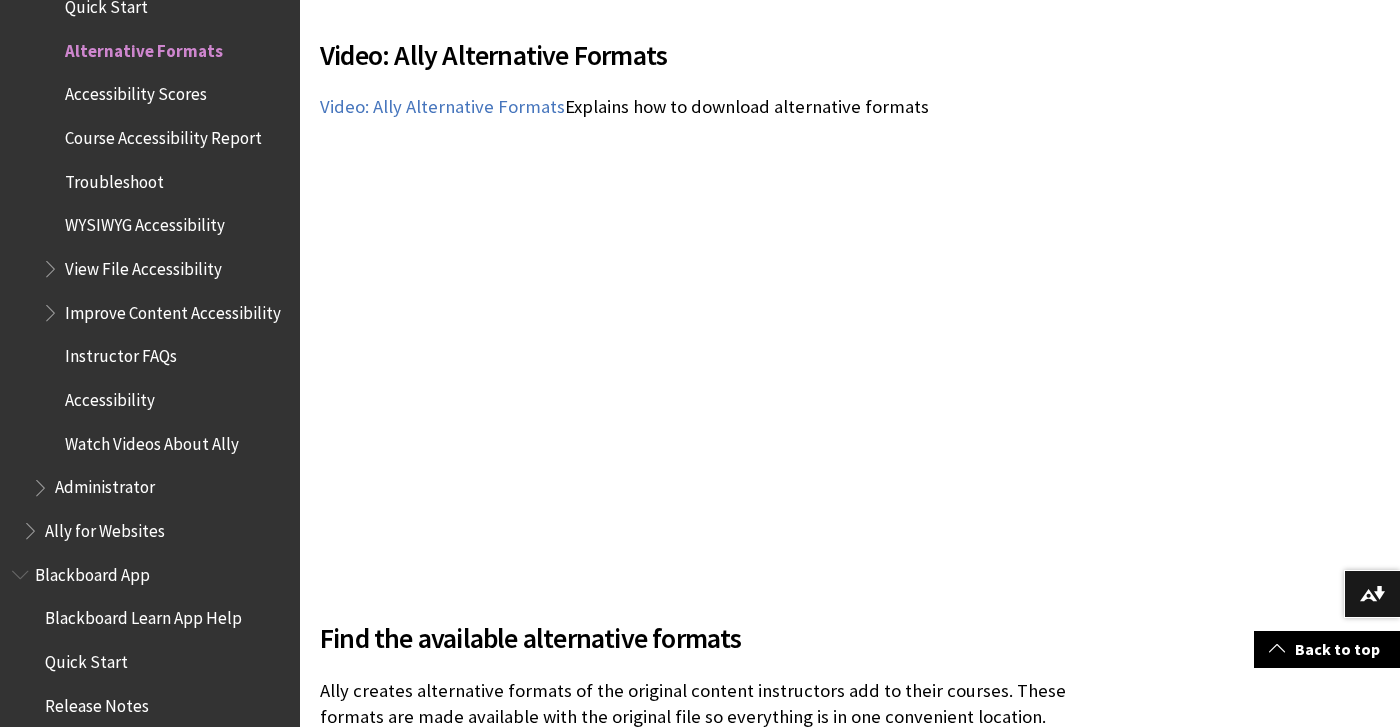 click on "Accessibility Scores" at bounding box center (136, 91) 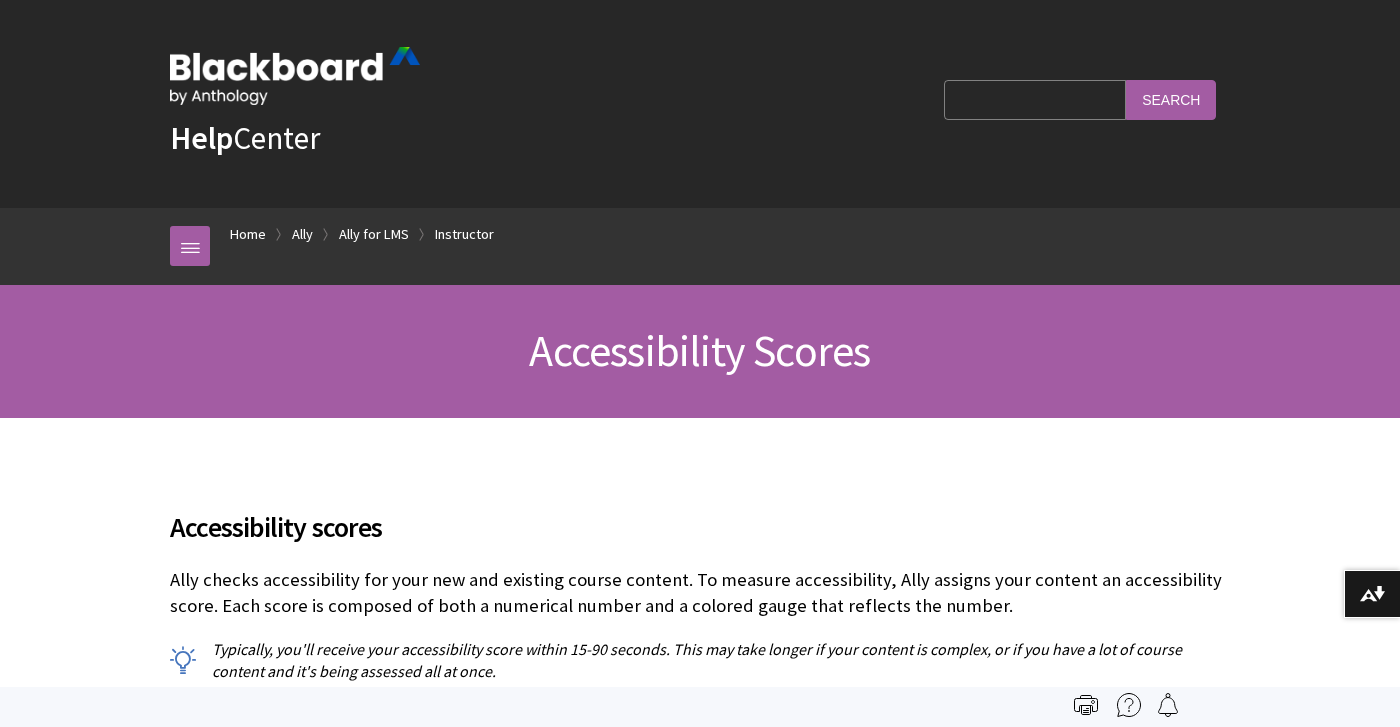 scroll, scrollTop: 520, scrollLeft: 0, axis: vertical 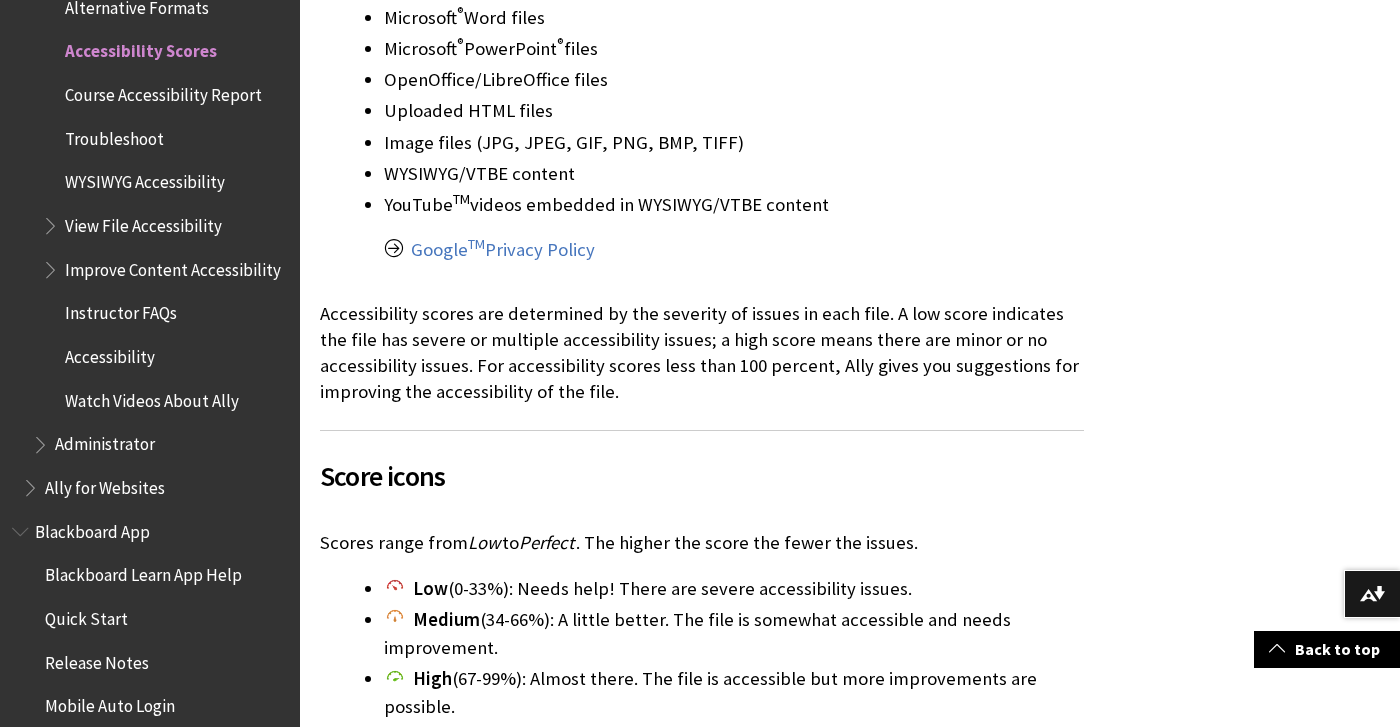 click on "Course Accessibility Report" at bounding box center [163, 91] 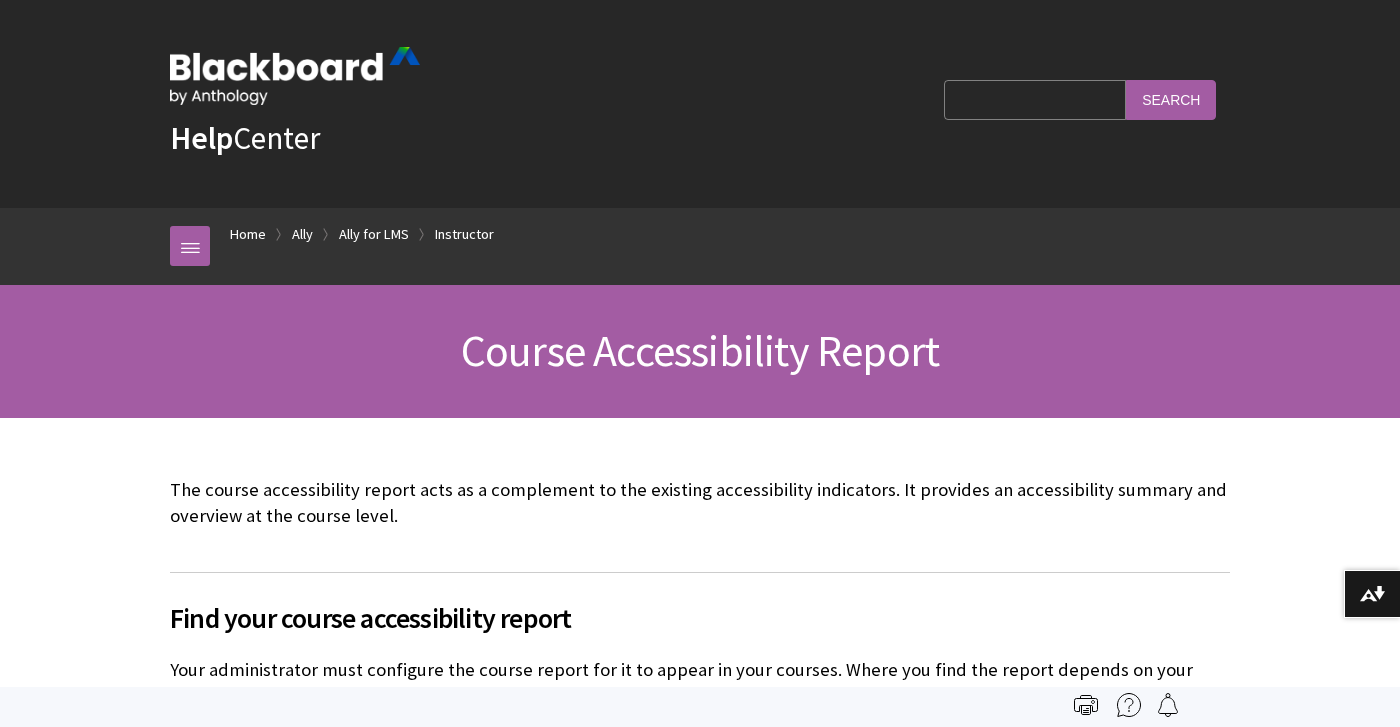 scroll, scrollTop: 1018, scrollLeft: 0, axis: vertical 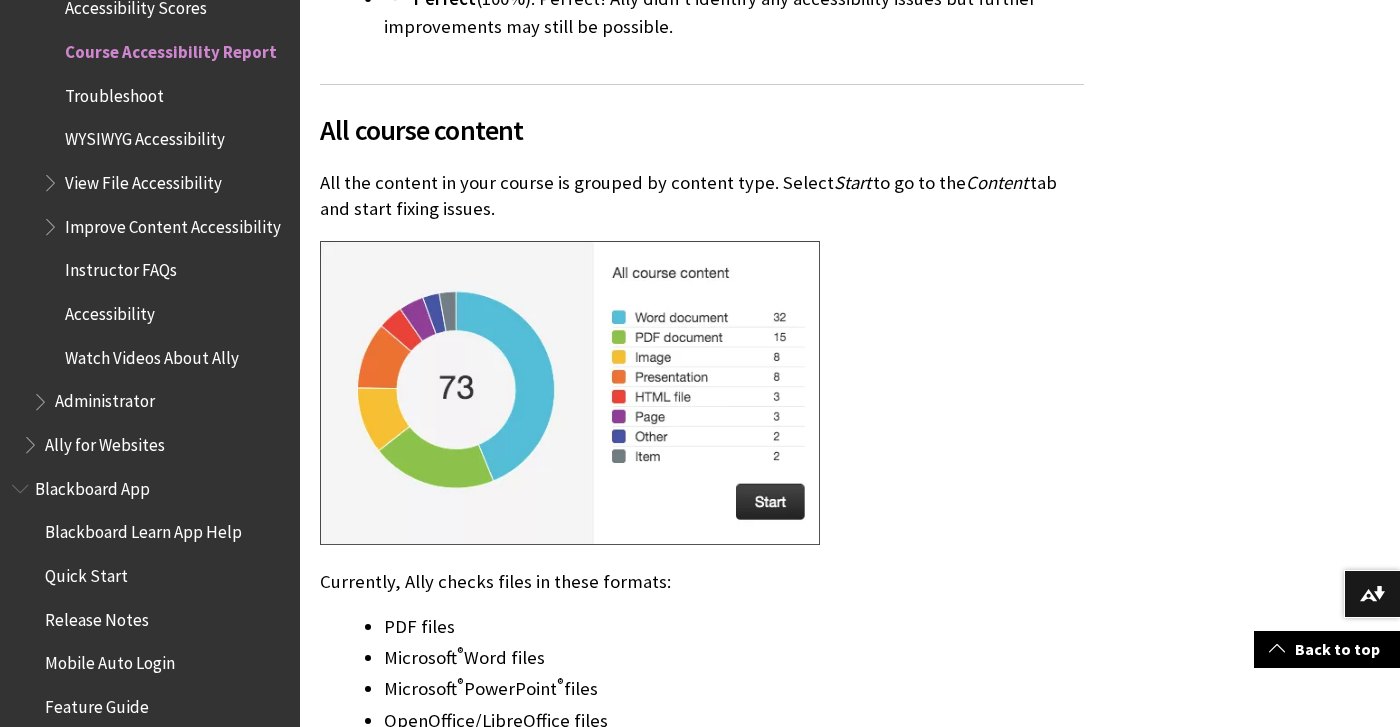 click at bounding box center [570, 393] 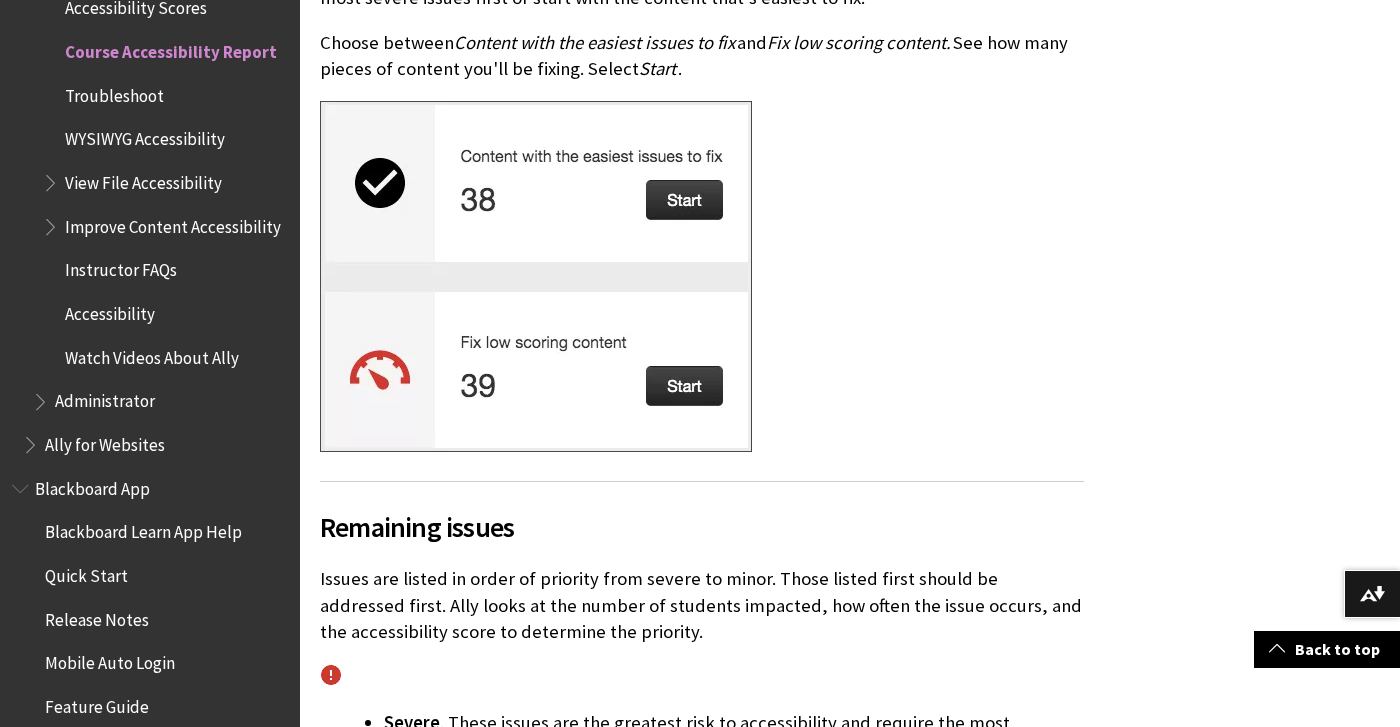 scroll, scrollTop: 5198, scrollLeft: 0, axis: vertical 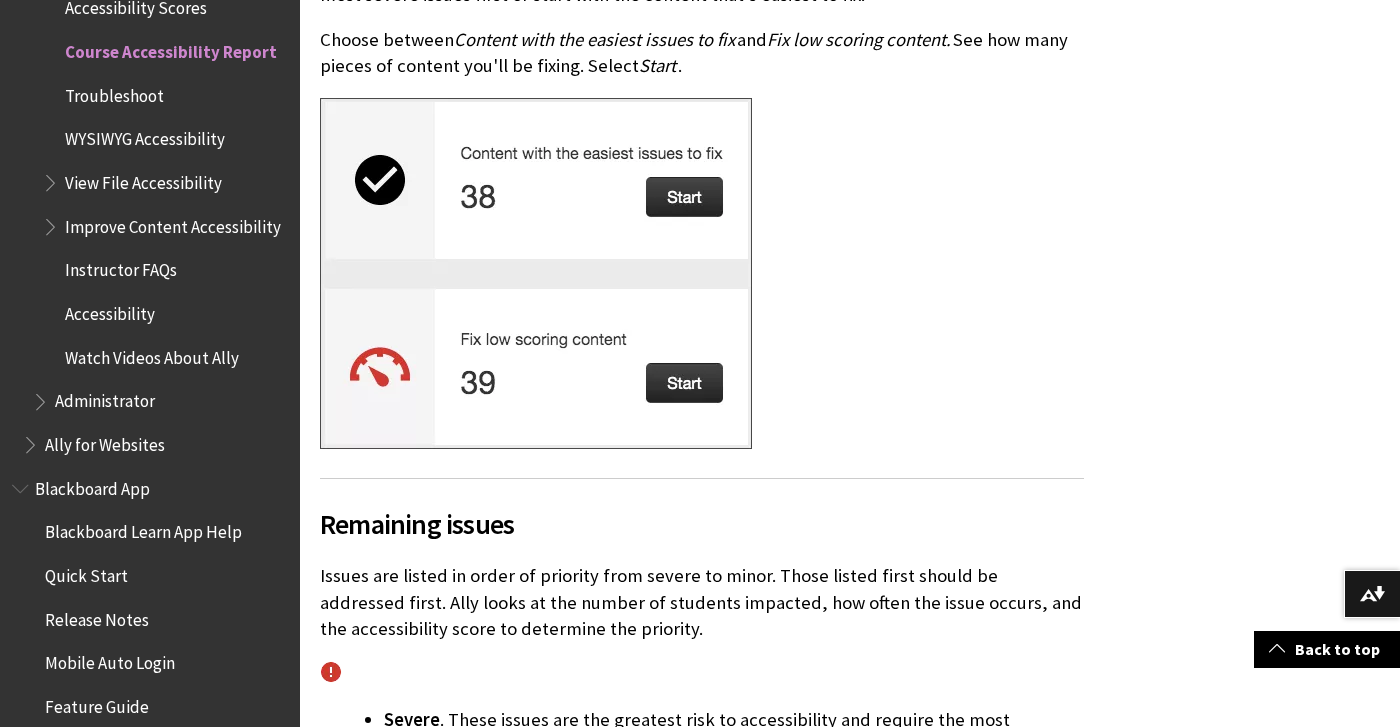 click at bounding box center [536, 273] 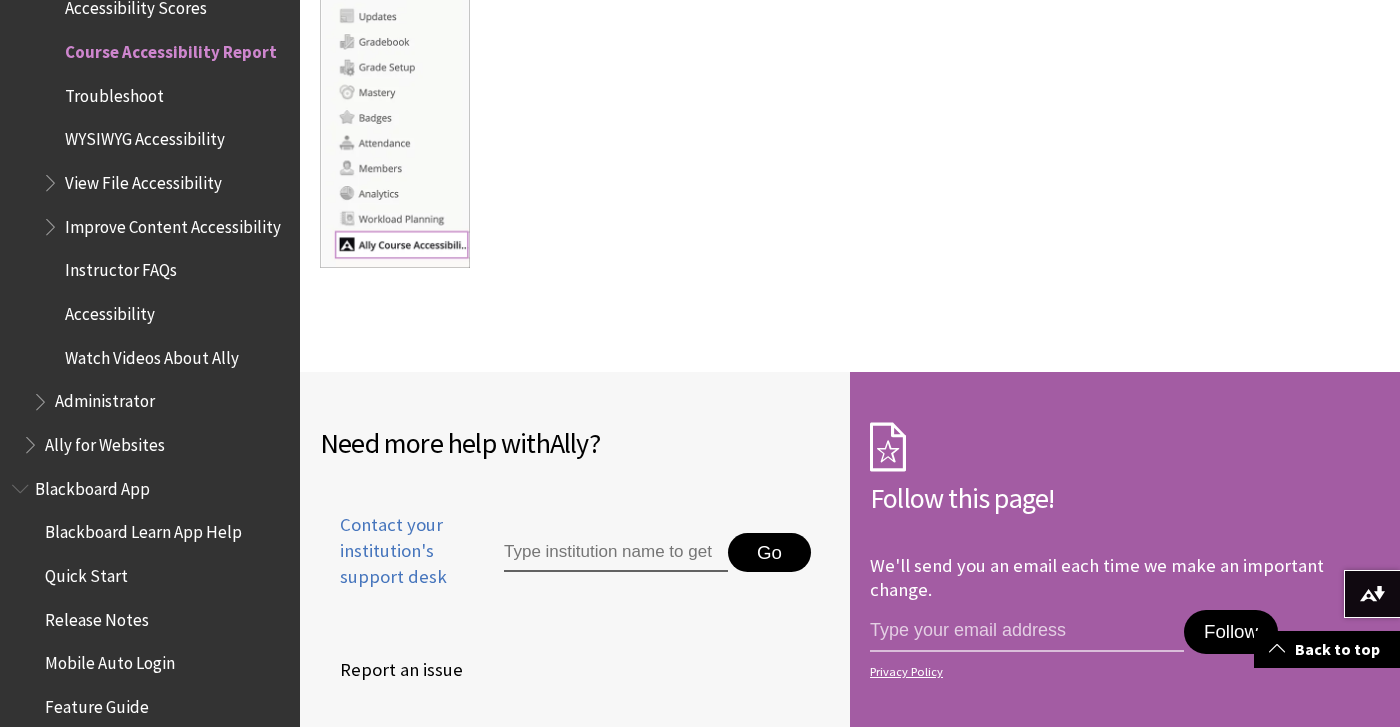 scroll, scrollTop: 8805, scrollLeft: 0, axis: vertical 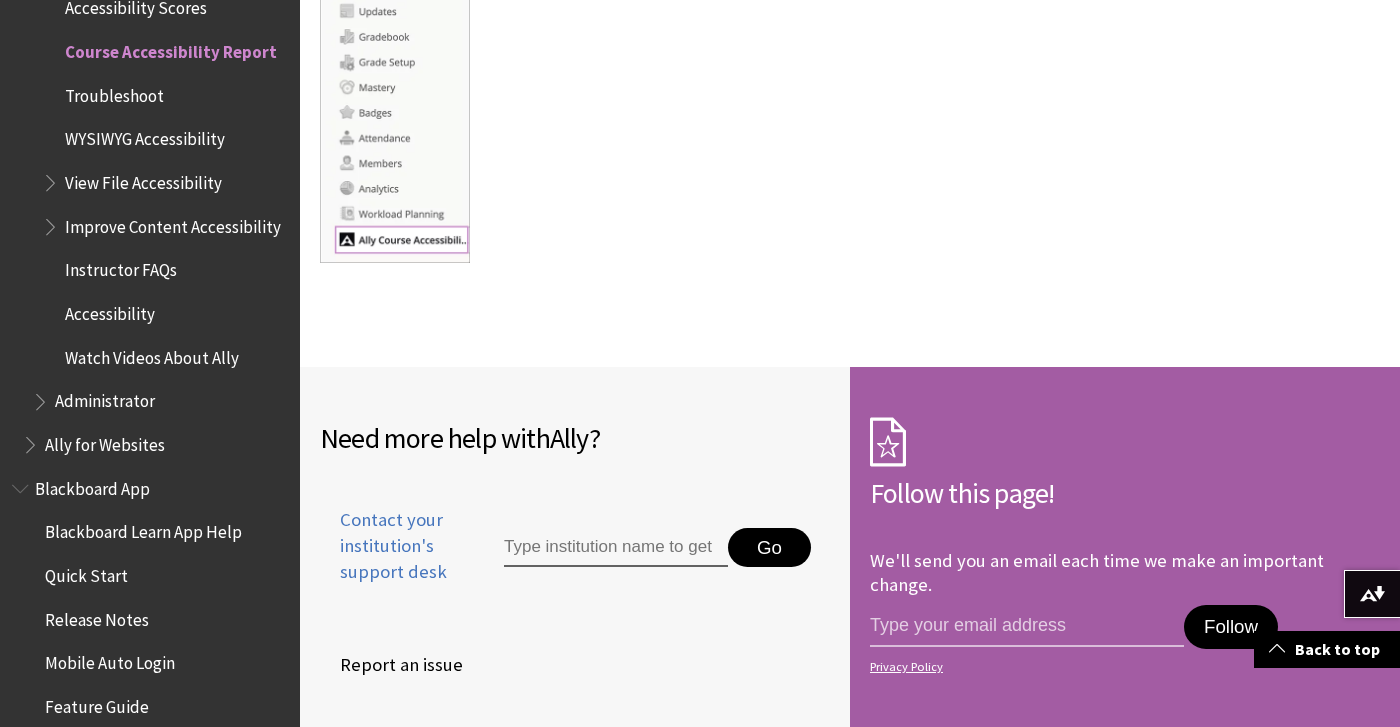 click on "Troubleshoot" at bounding box center (114, 92) 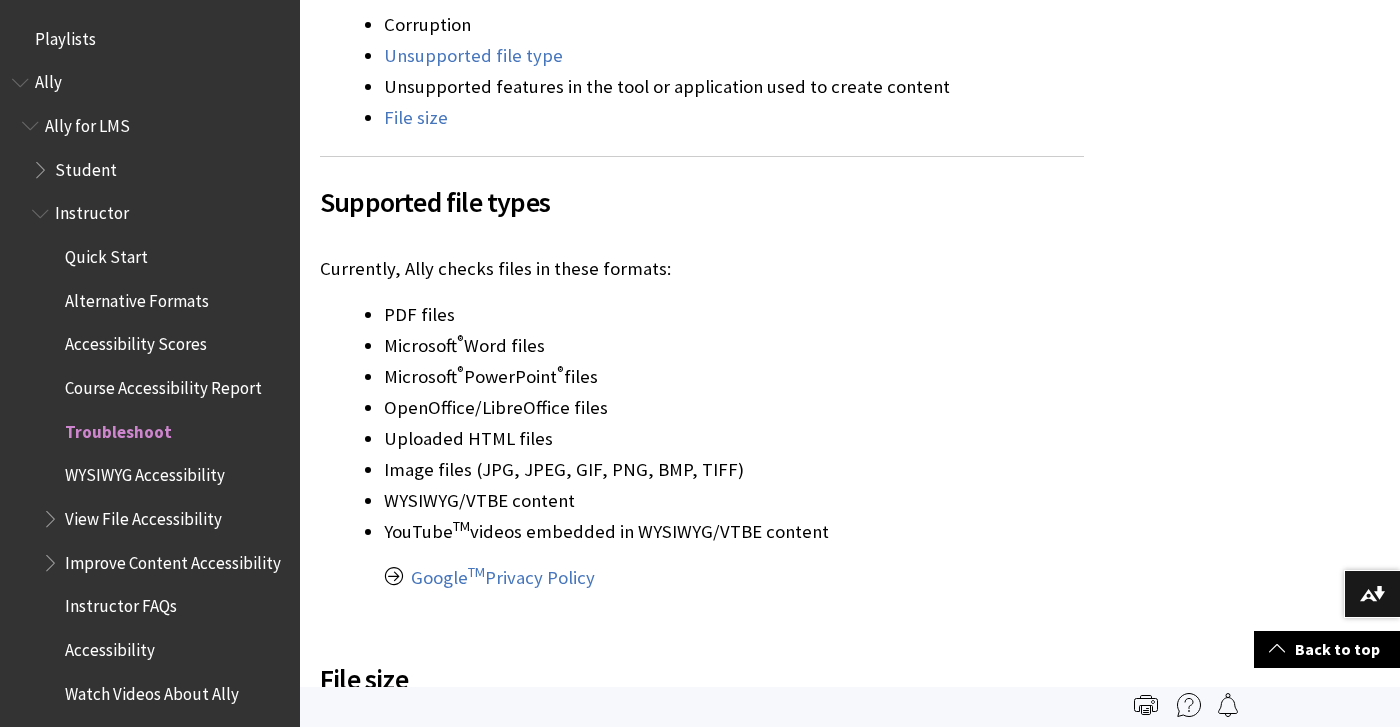 scroll, scrollTop: 1598, scrollLeft: 0, axis: vertical 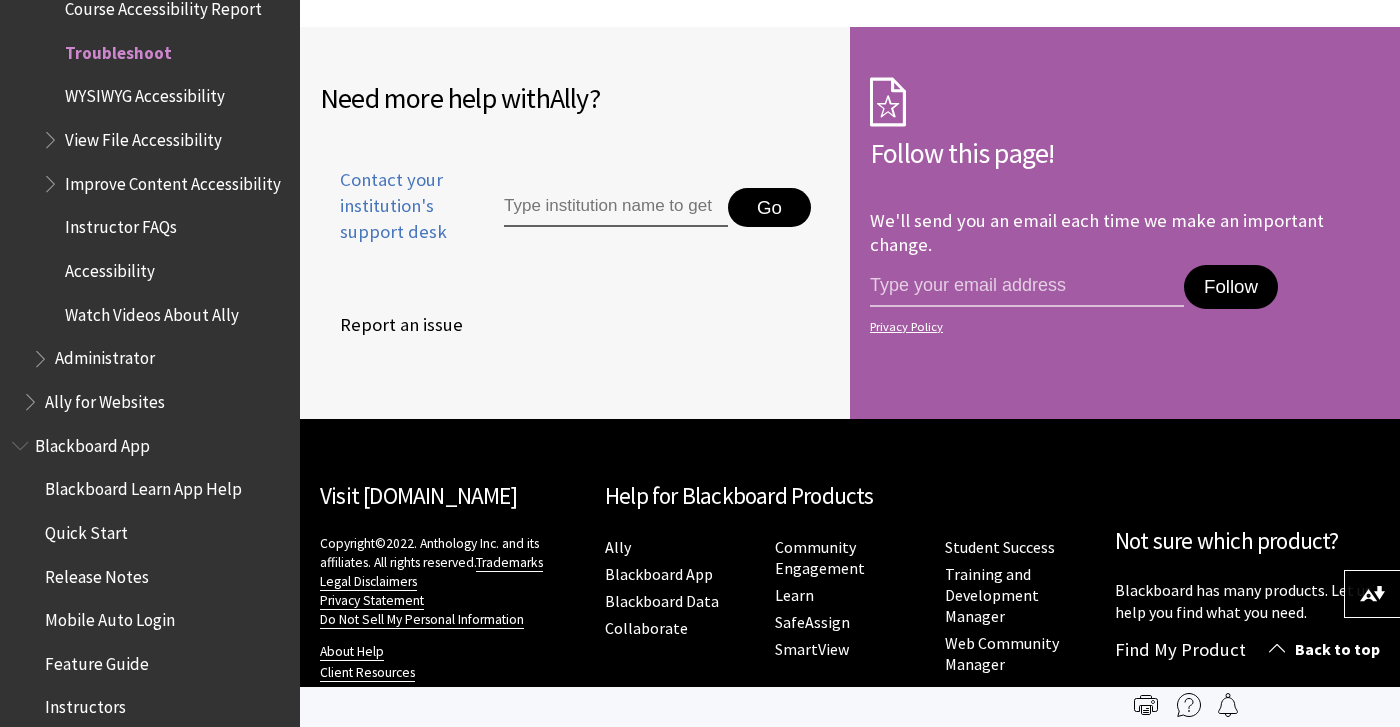 click on "WYSIWYG Accessibility" at bounding box center (145, 93) 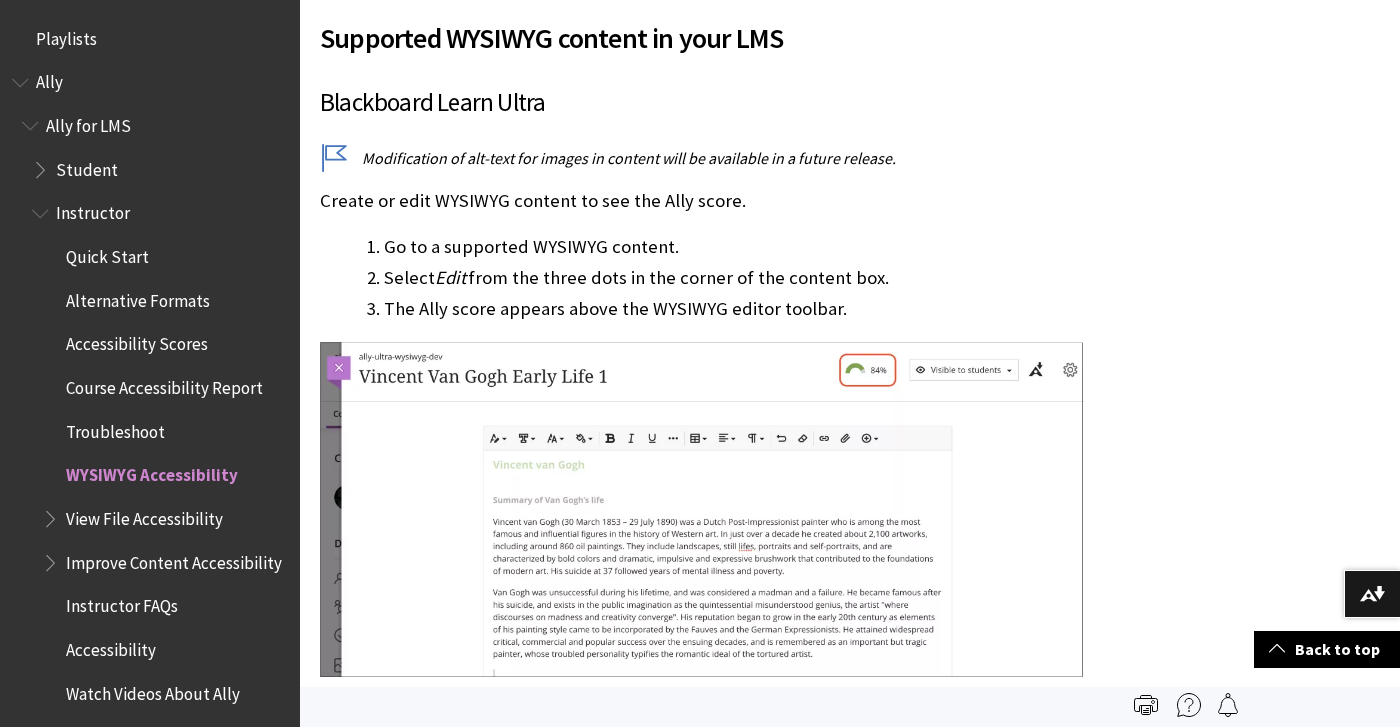scroll, scrollTop: 2851, scrollLeft: 0, axis: vertical 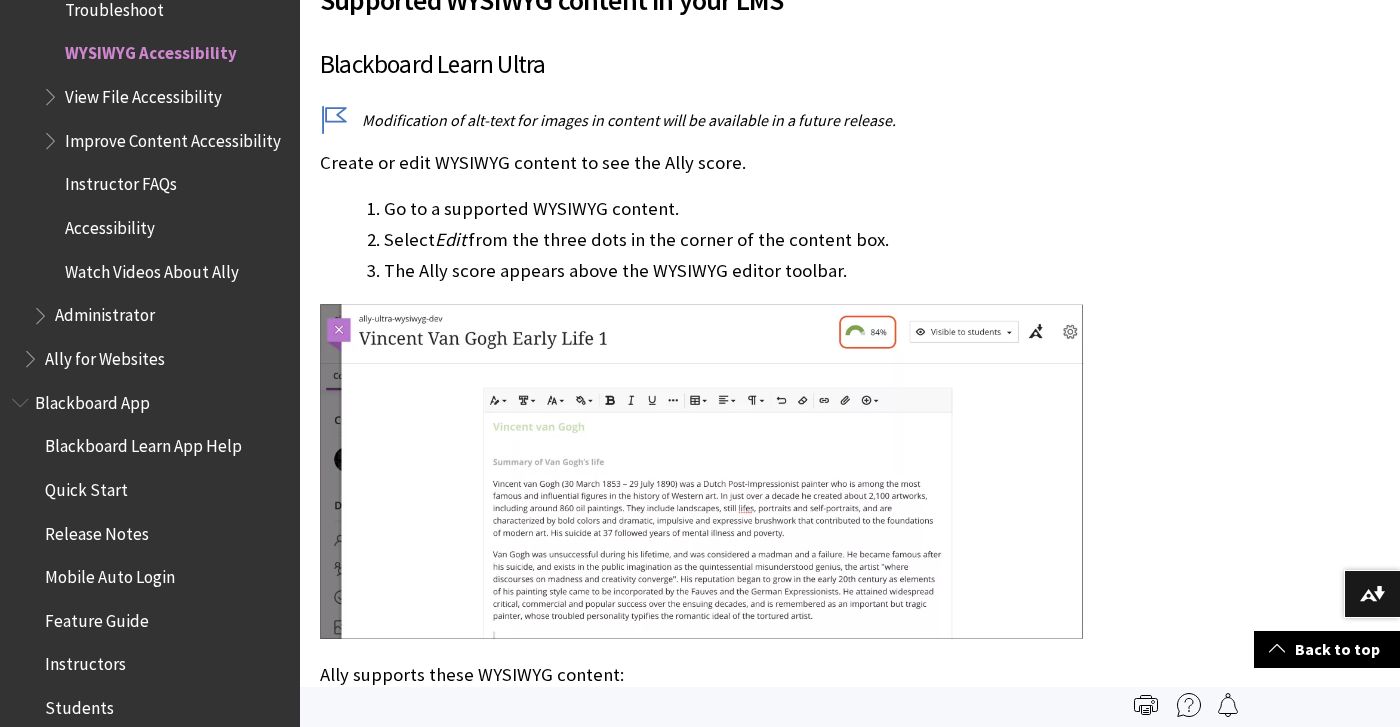 click at bounding box center [702, 471] 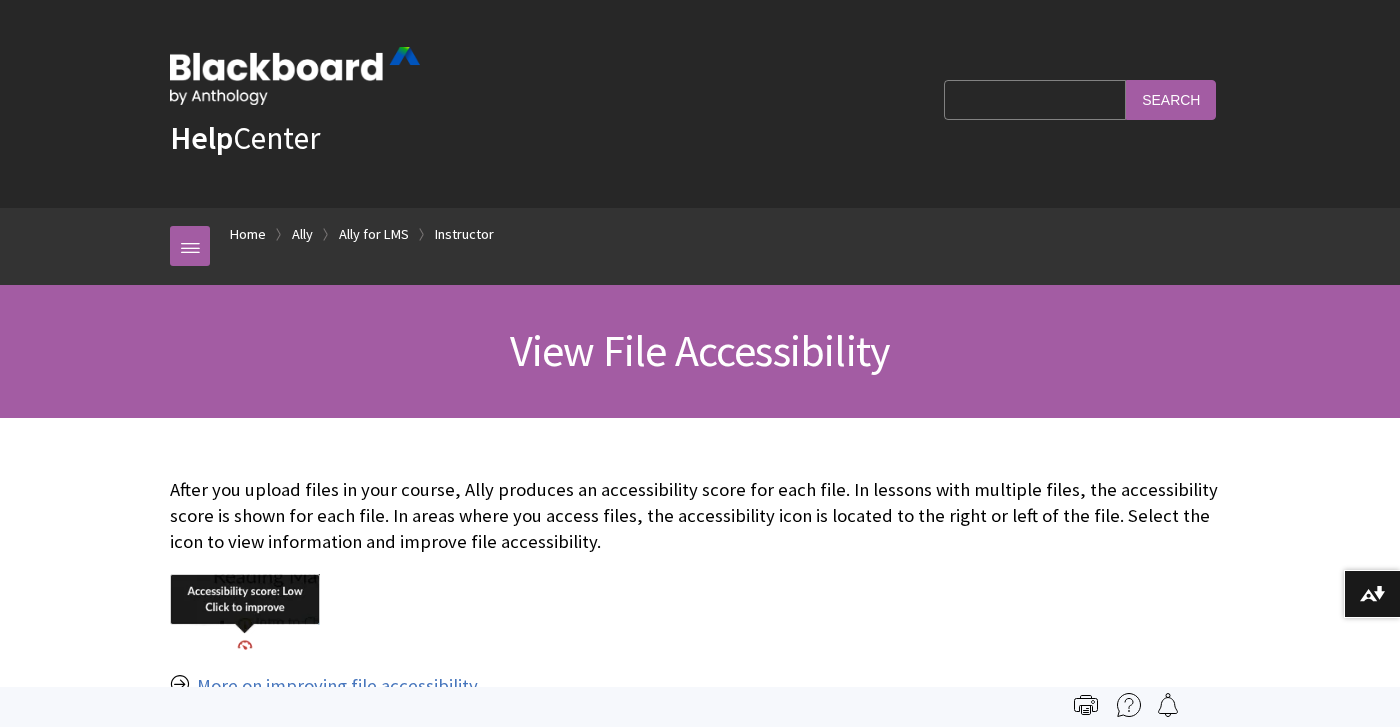scroll, scrollTop: 2628, scrollLeft: 0, axis: vertical 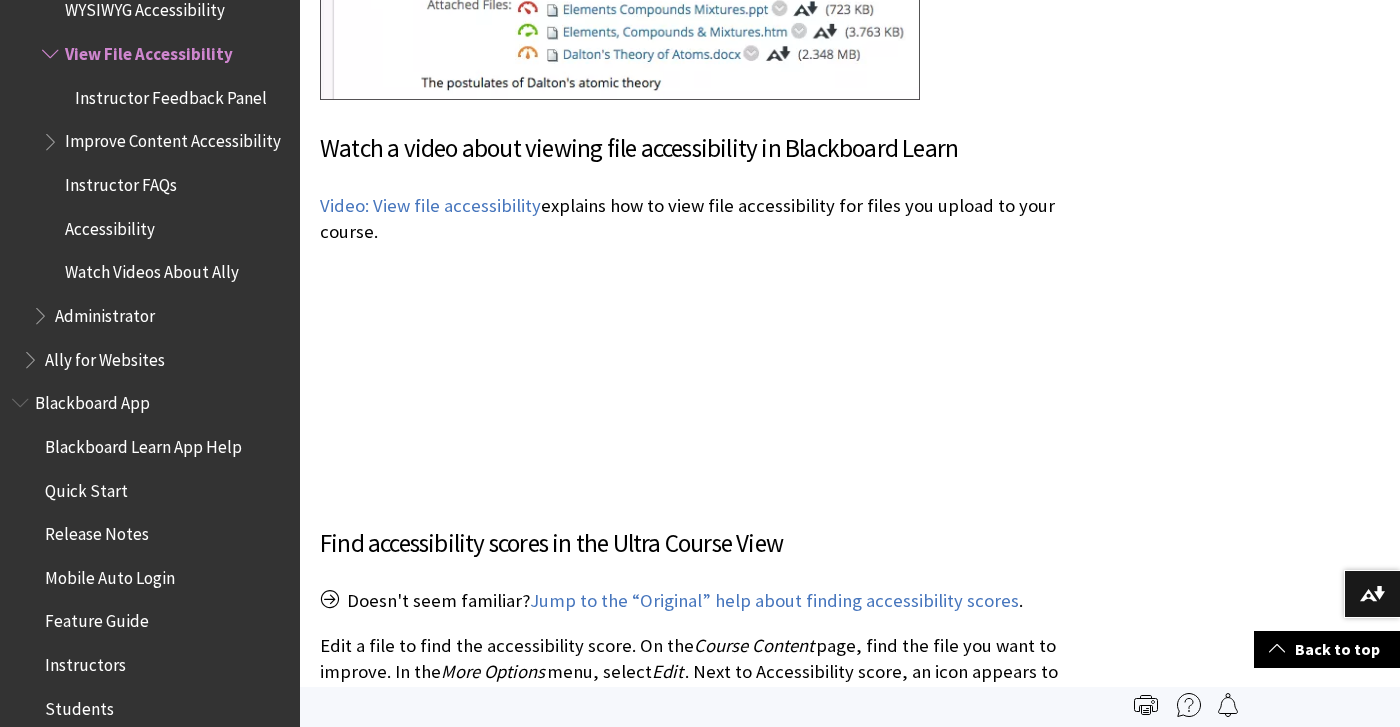 click on "Instructor Feedback Panel" at bounding box center (171, 94) 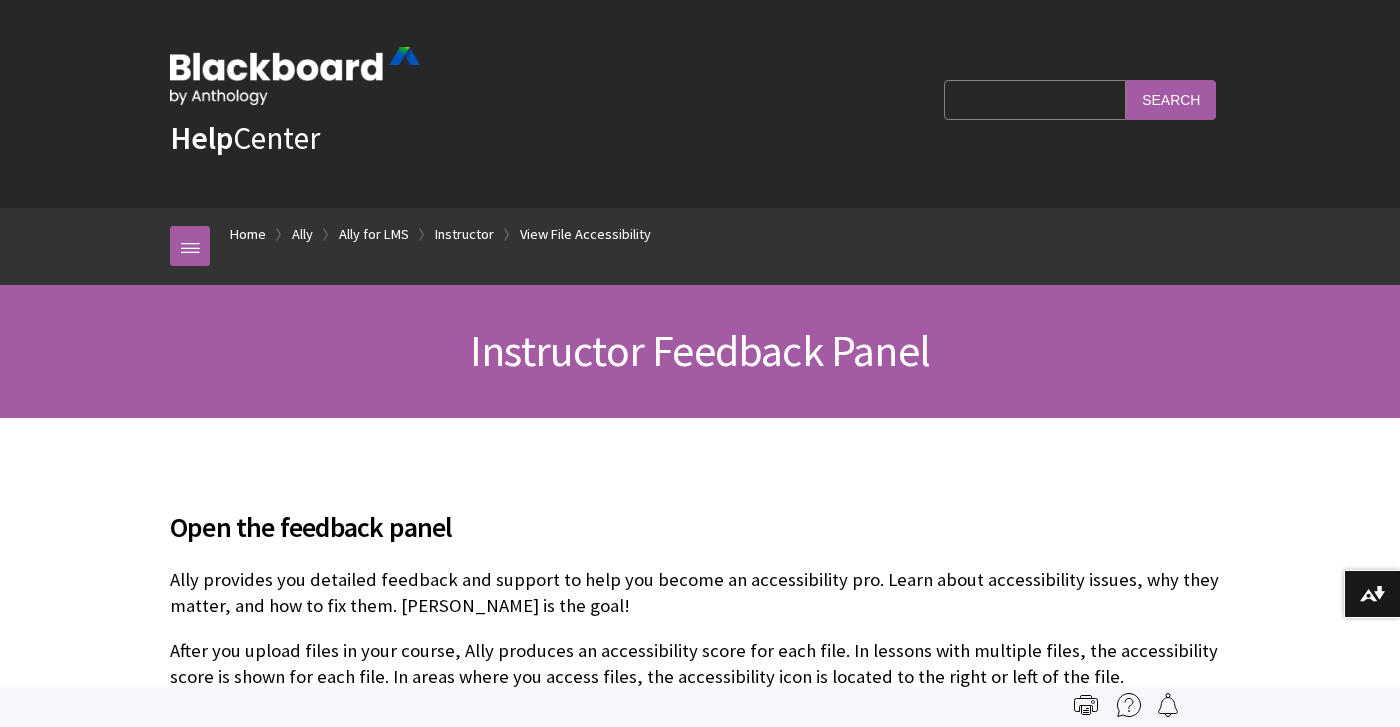 scroll, scrollTop: 633, scrollLeft: 0, axis: vertical 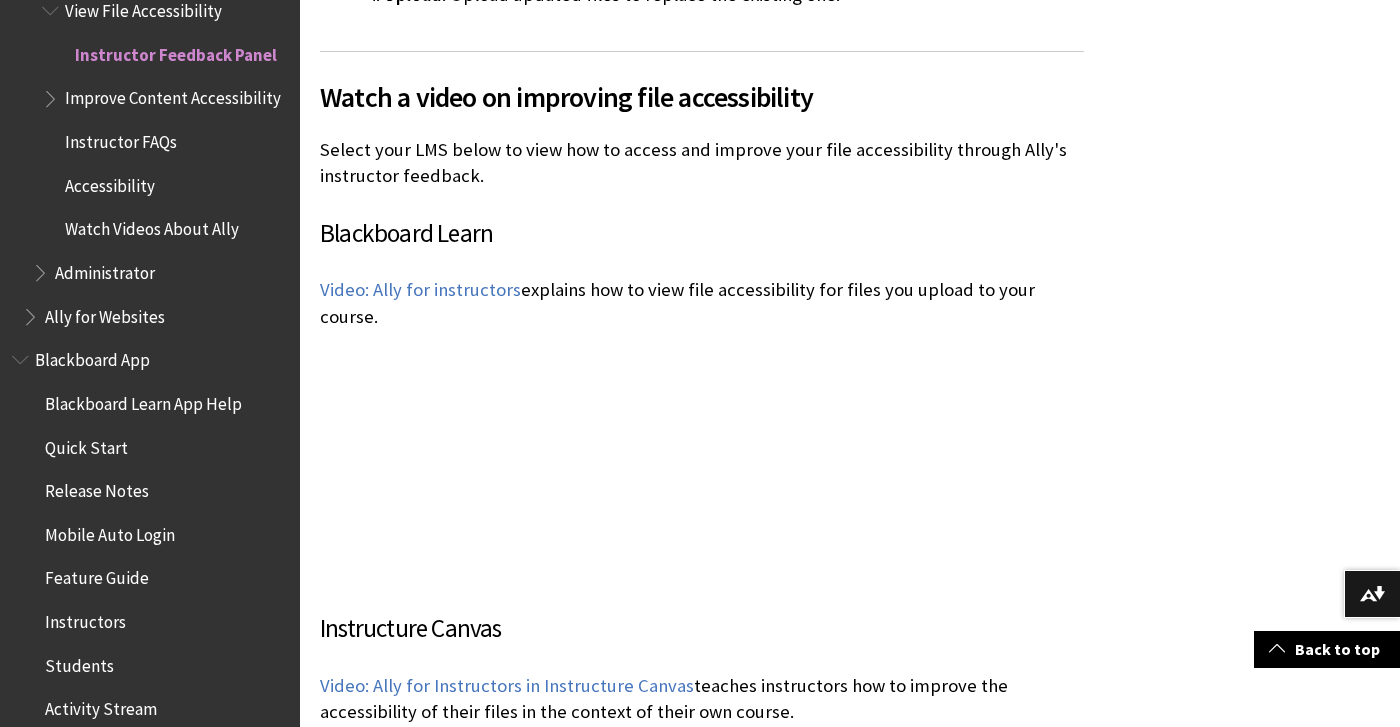 click on "Improve Content Accessibility" at bounding box center (173, 95) 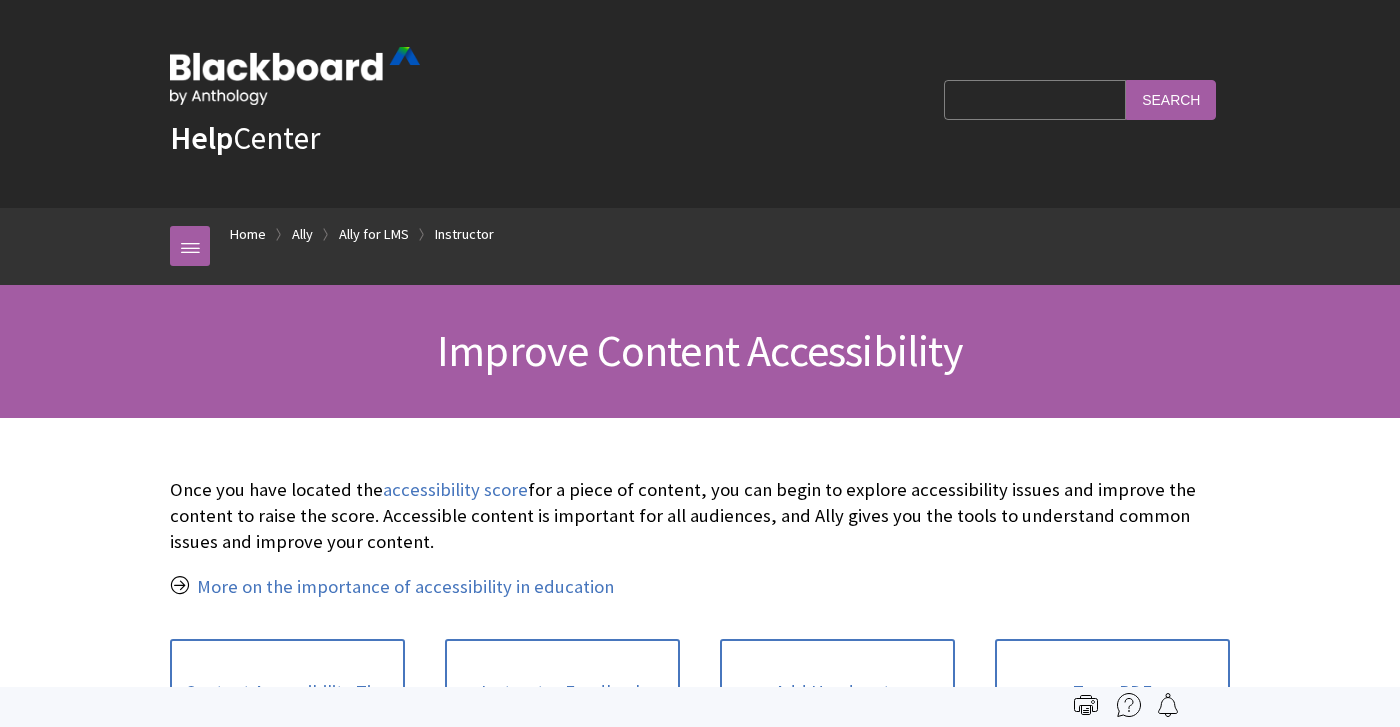 scroll, scrollTop: 0, scrollLeft: 0, axis: both 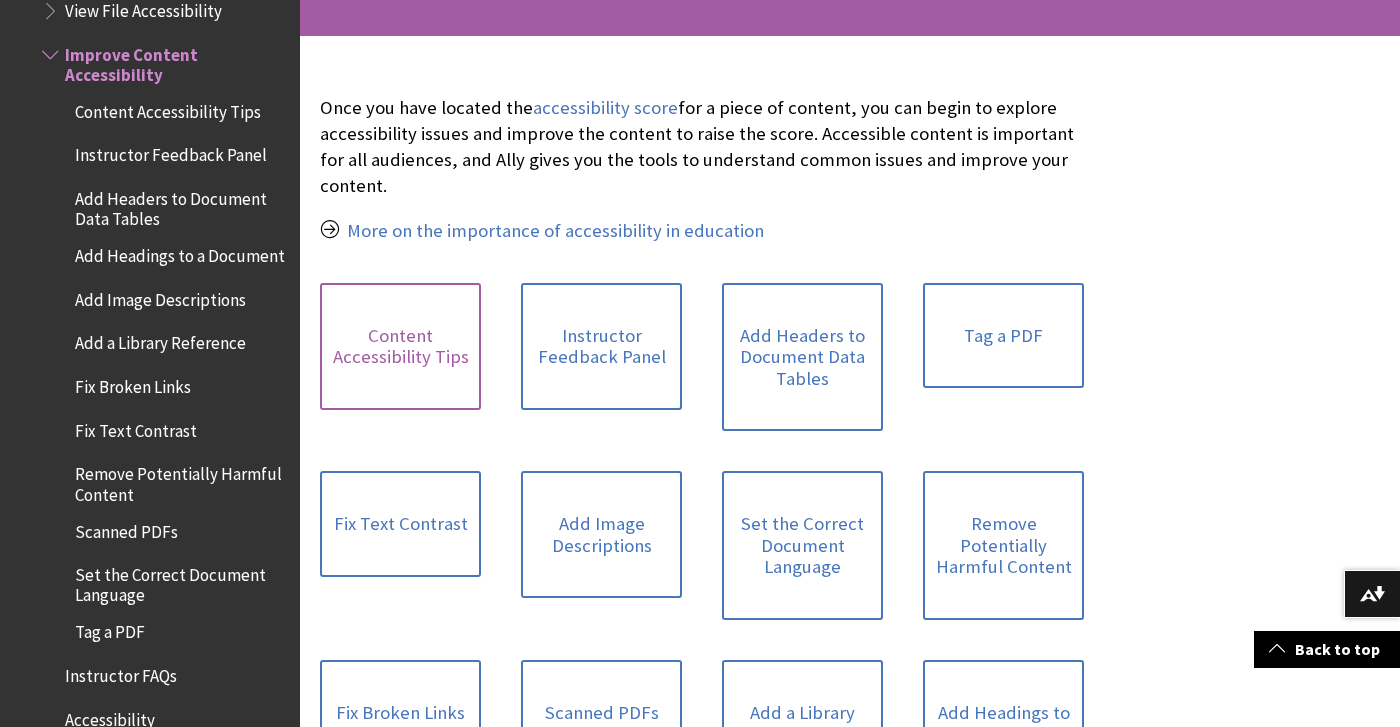 click on "Content Accessibility Tips" at bounding box center [400, 346] 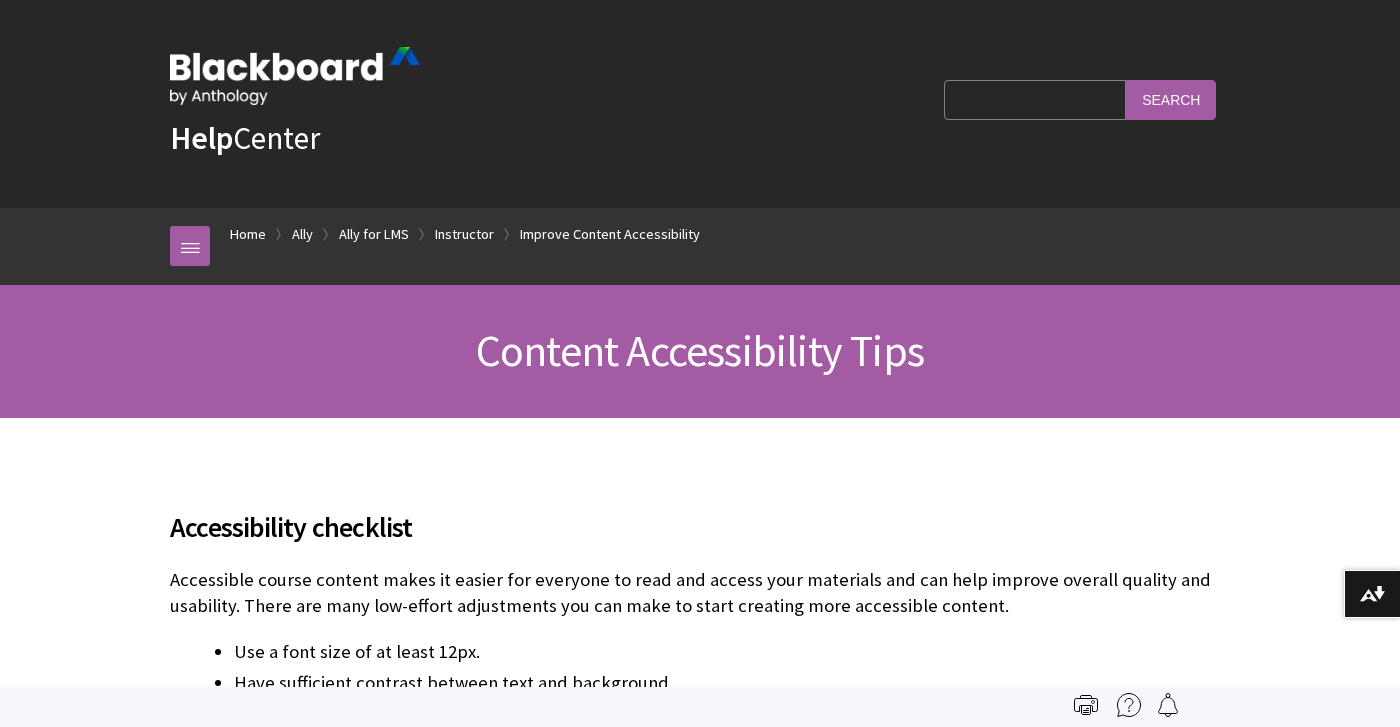 scroll, scrollTop: 0, scrollLeft: 0, axis: both 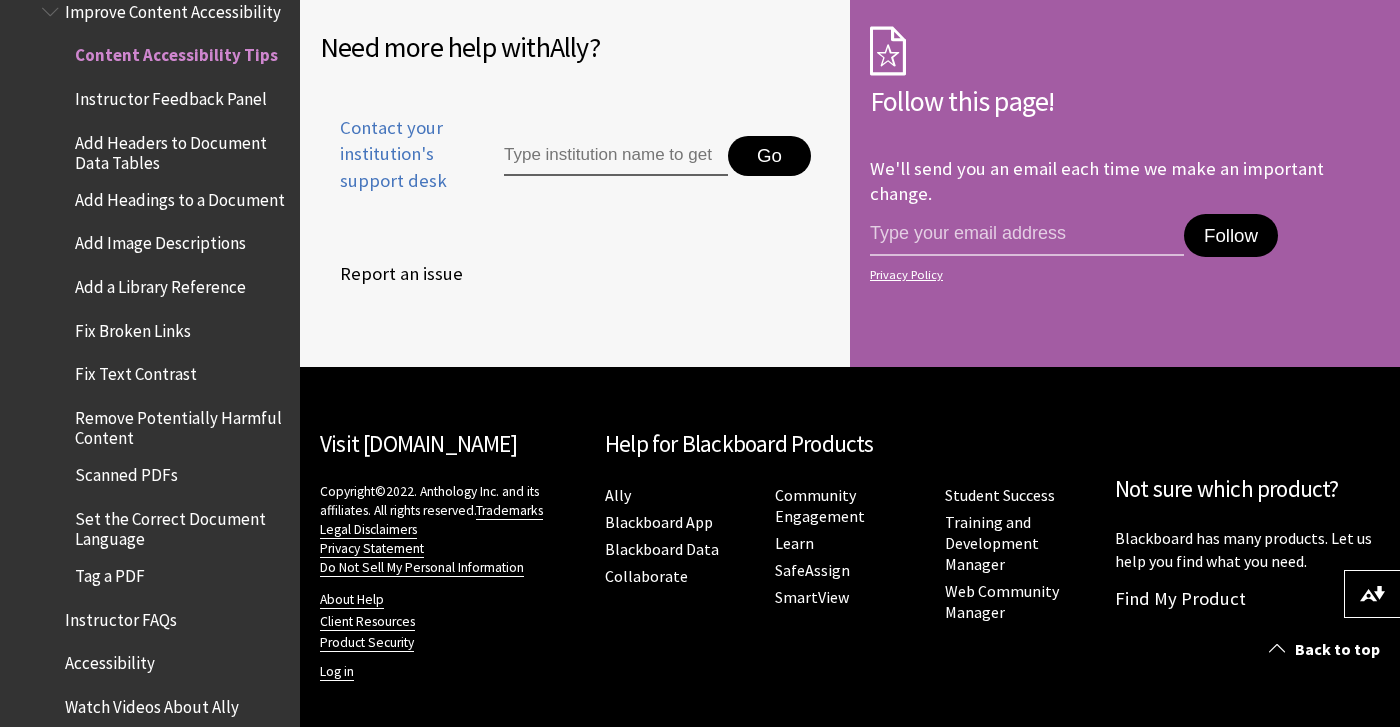 click on "Instructor Feedback Panel" at bounding box center [171, 95] 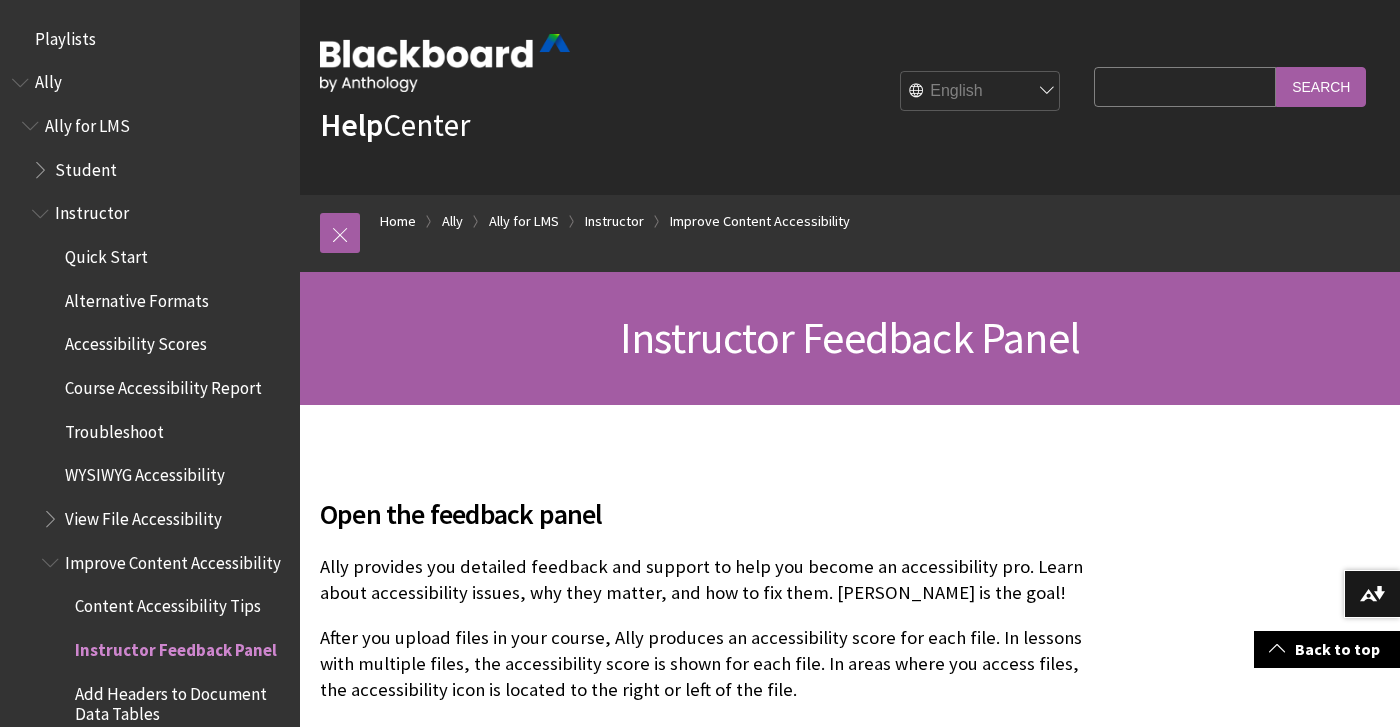 scroll, scrollTop: 2889, scrollLeft: 0, axis: vertical 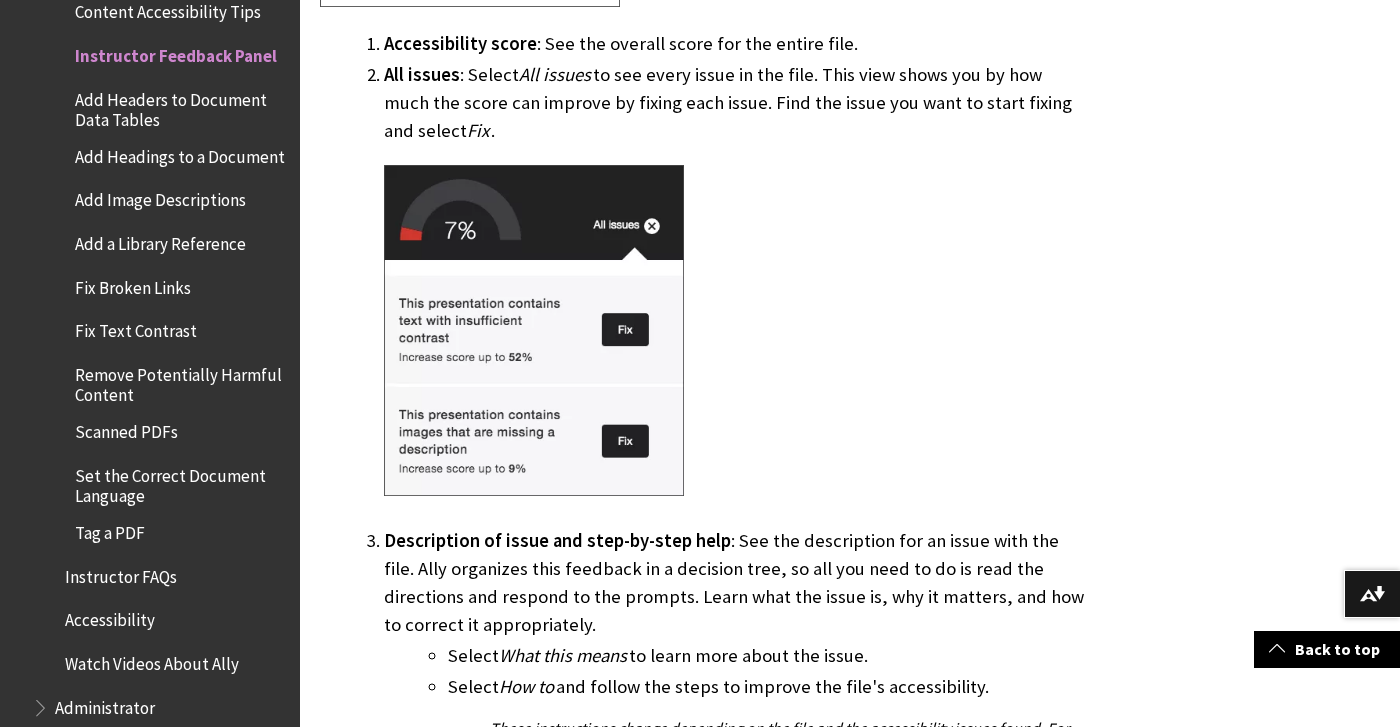 click on "Add Headers to Document Data Tables" at bounding box center (180, 106) 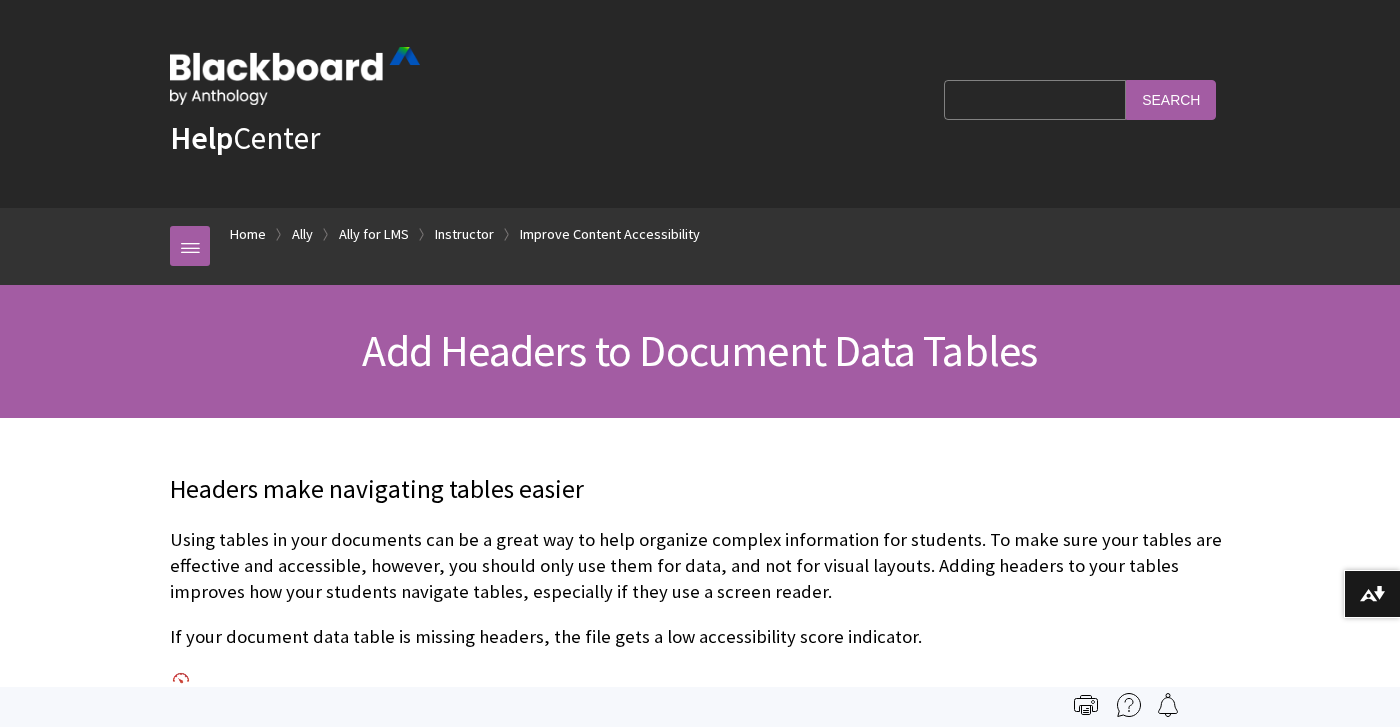 scroll, scrollTop: 0, scrollLeft: 0, axis: both 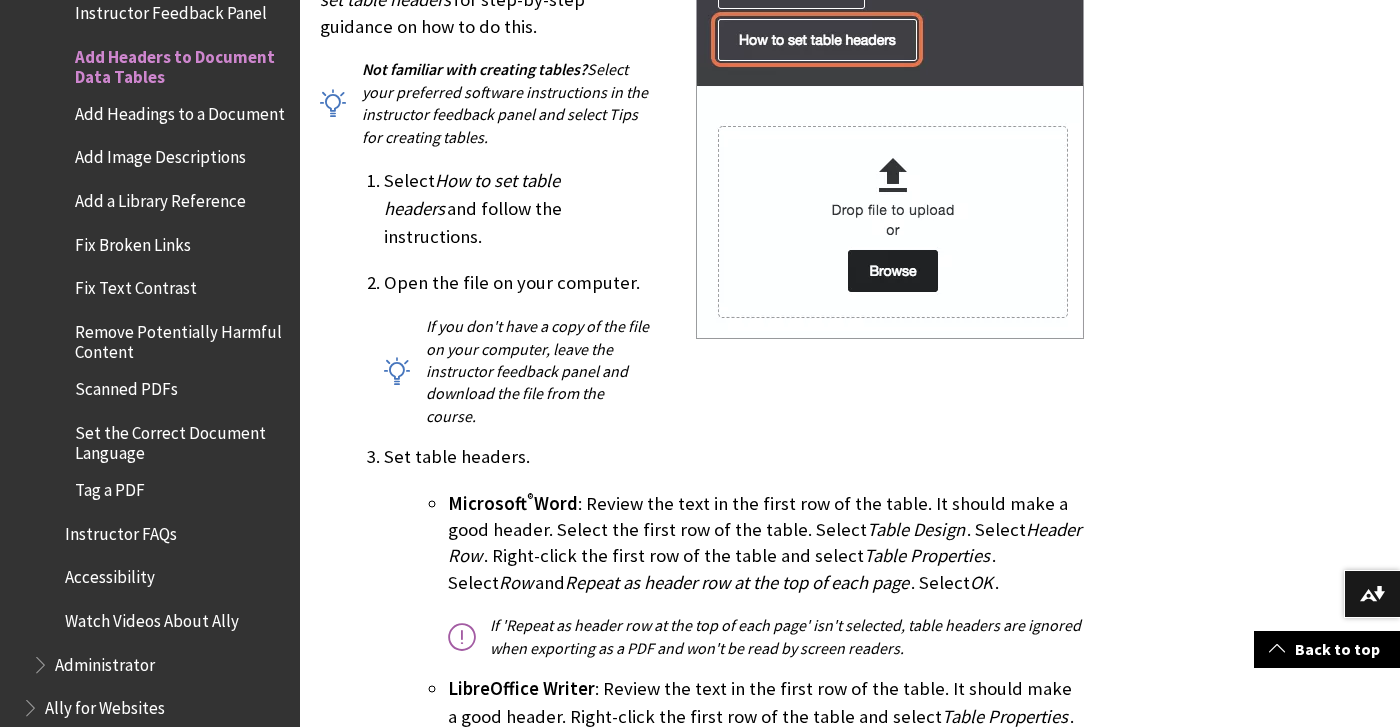click on "Add Headings to a Document" at bounding box center [180, 110] 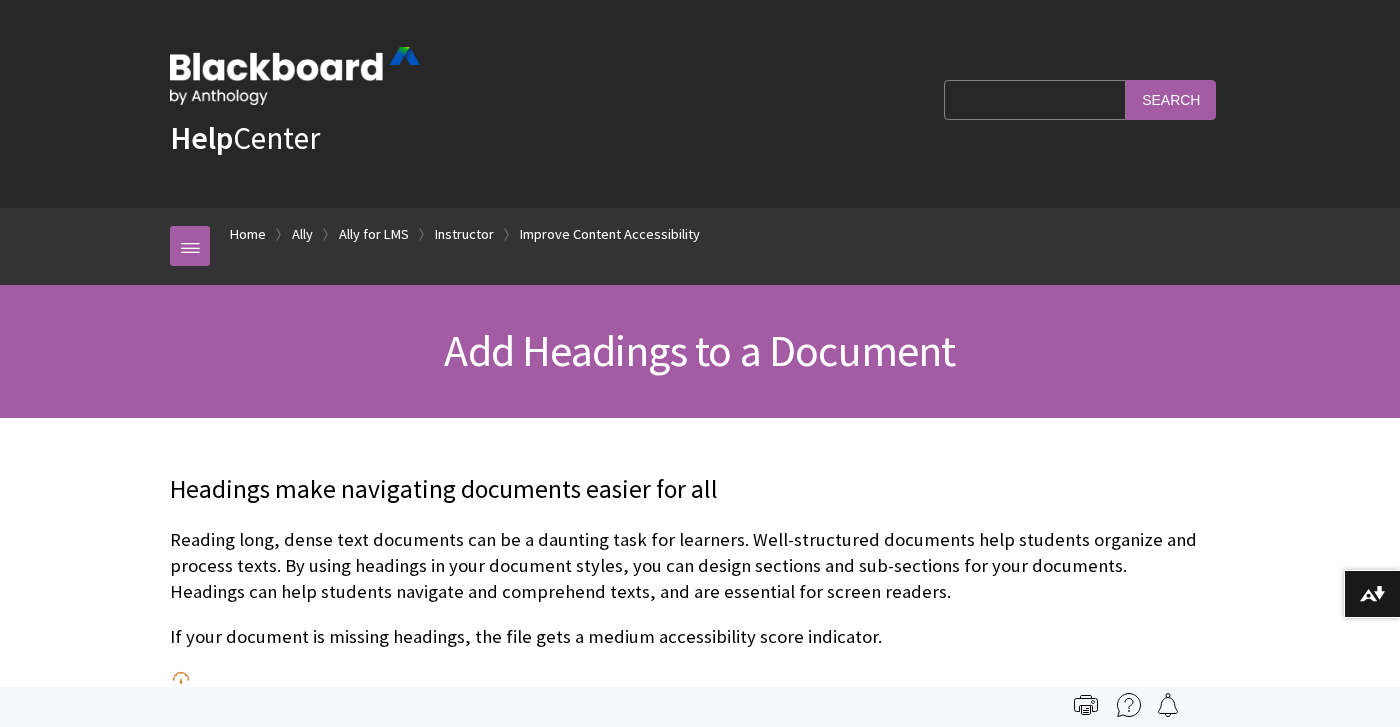 scroll, scrollTop: 0, scrollLeft: 0, axis: both 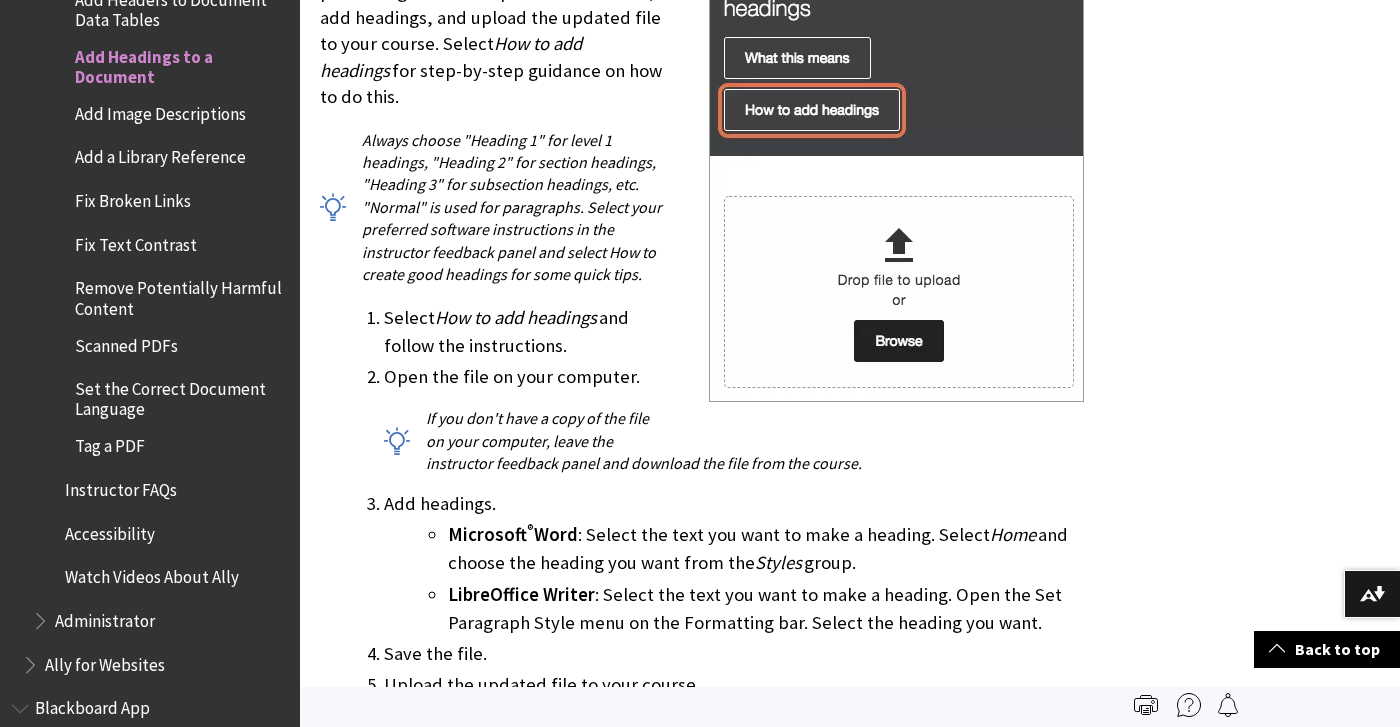 click at bounding box center (896, 113) 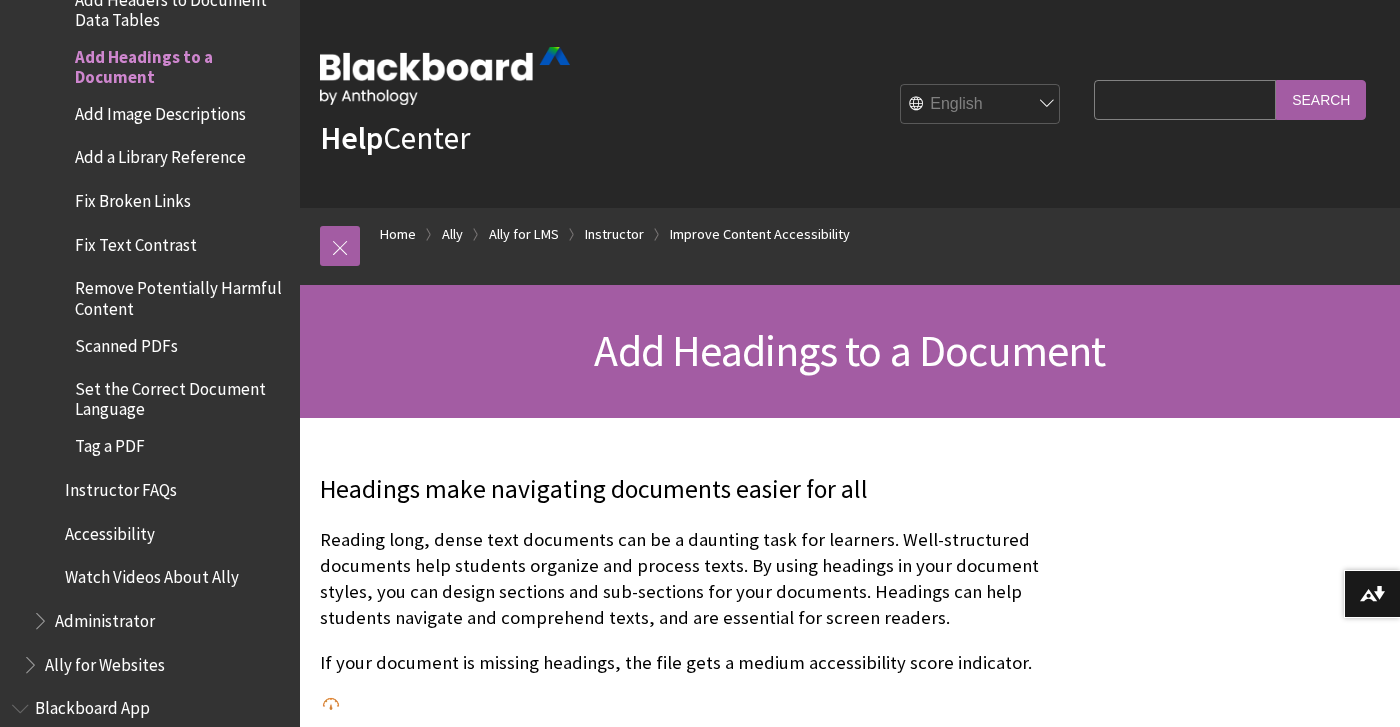 scroll, scrollTop: 0, scrollLeft: 0, axis: both 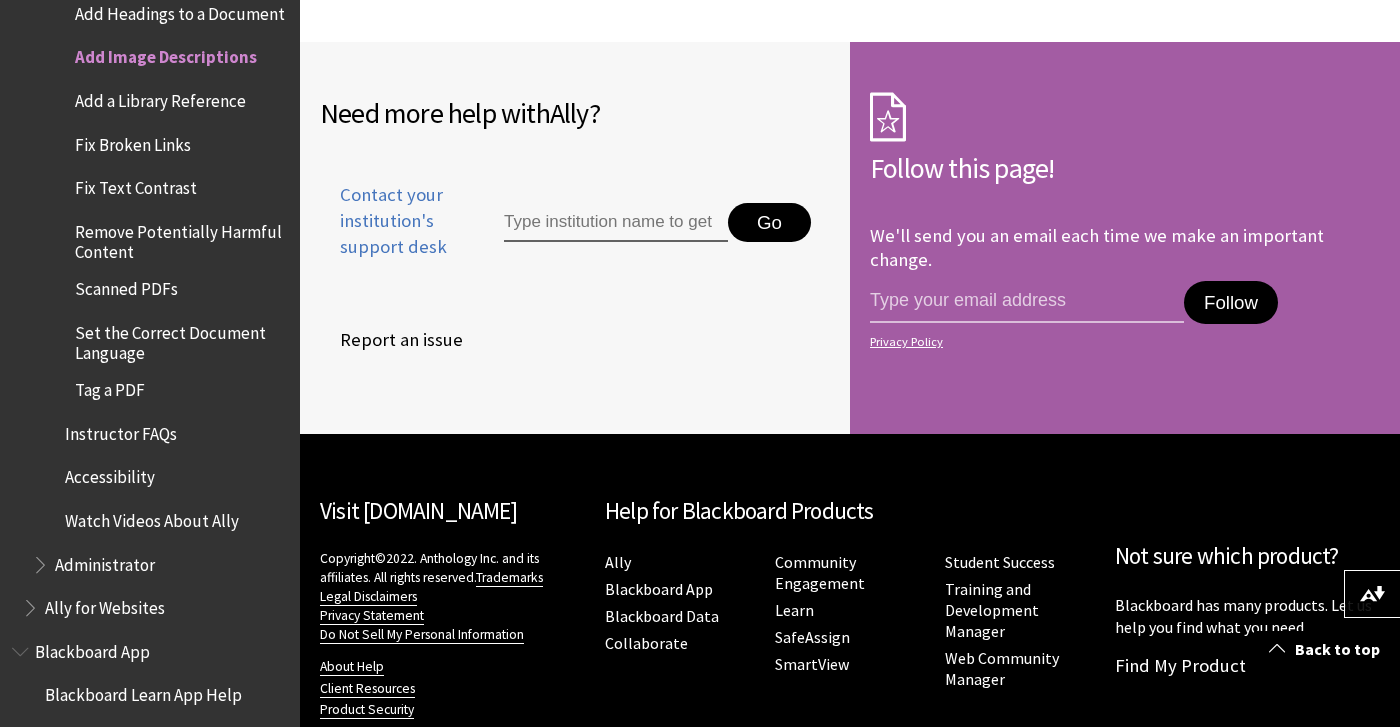 click on "Add a Library Reference" at bounding box center (160, 97) 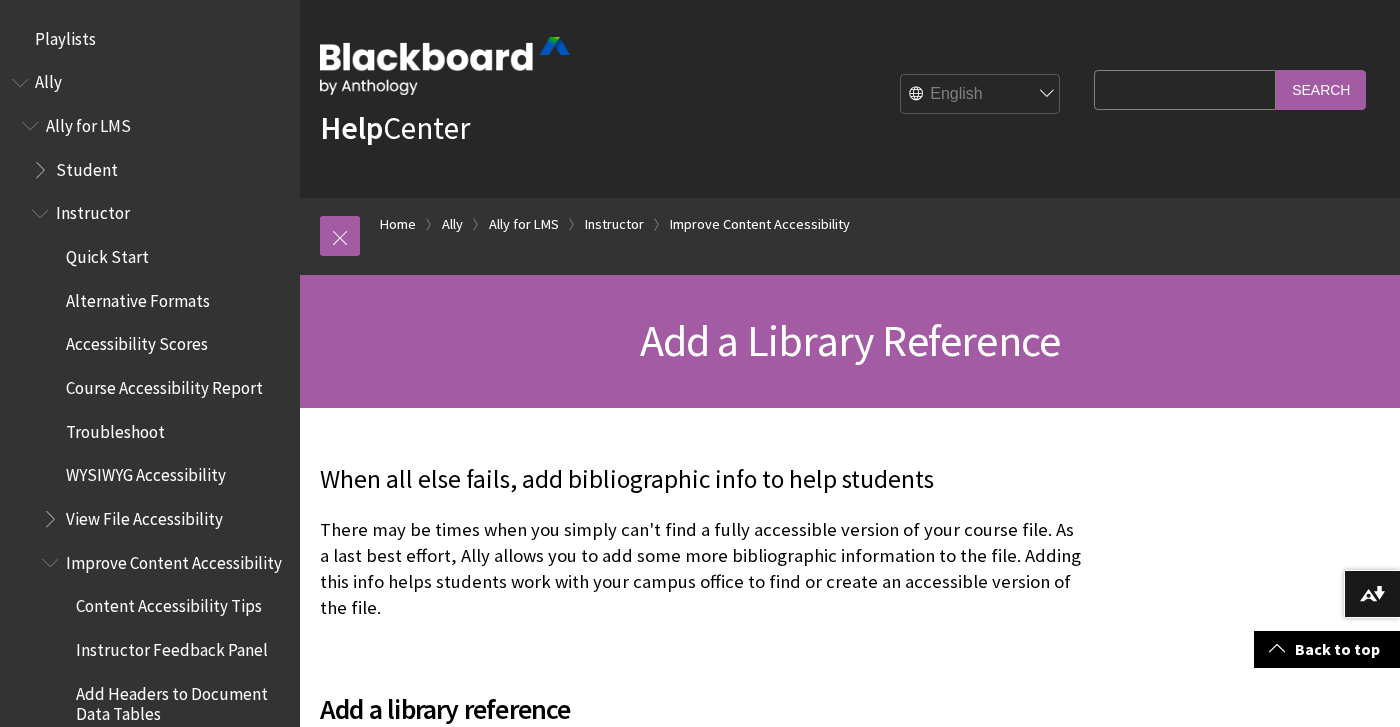 scroll, scrollTop: 961, scrollLeft: 0, axis: vertical 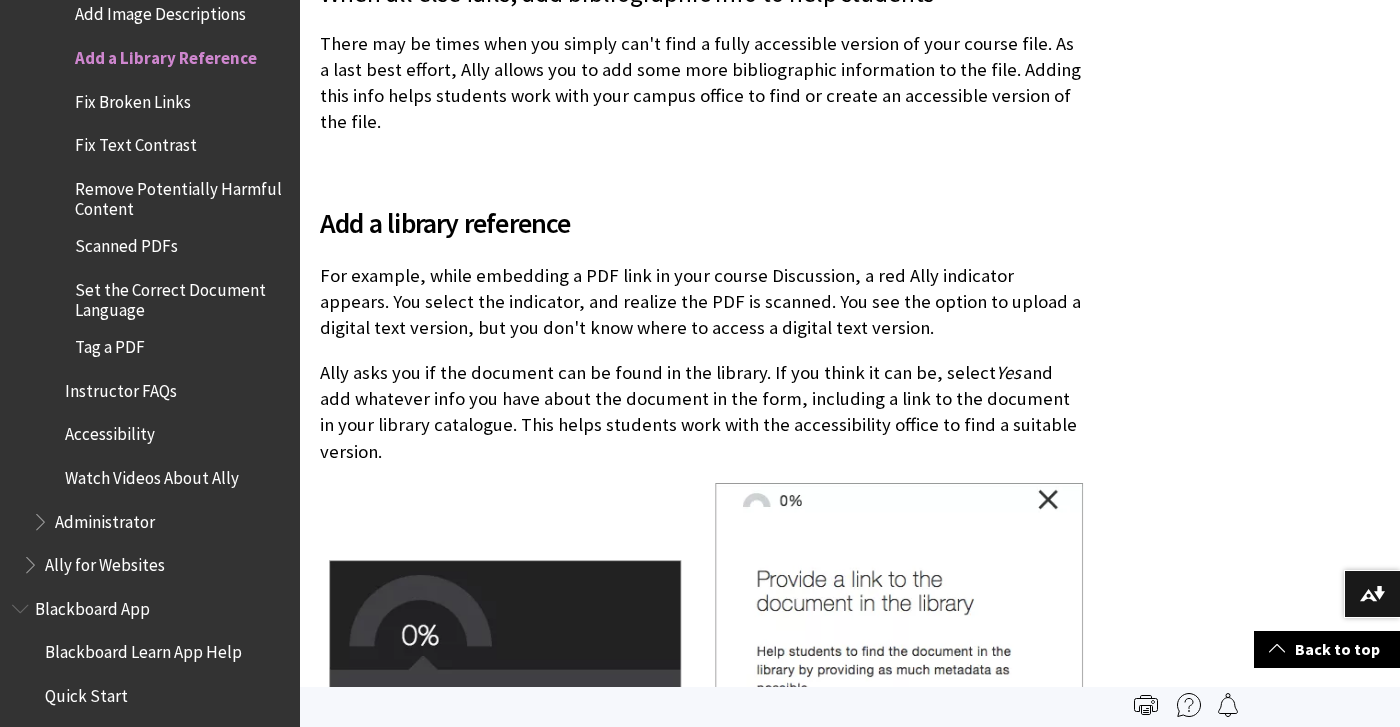click on "Fix Broken Links" at bounding box center (133, 98) 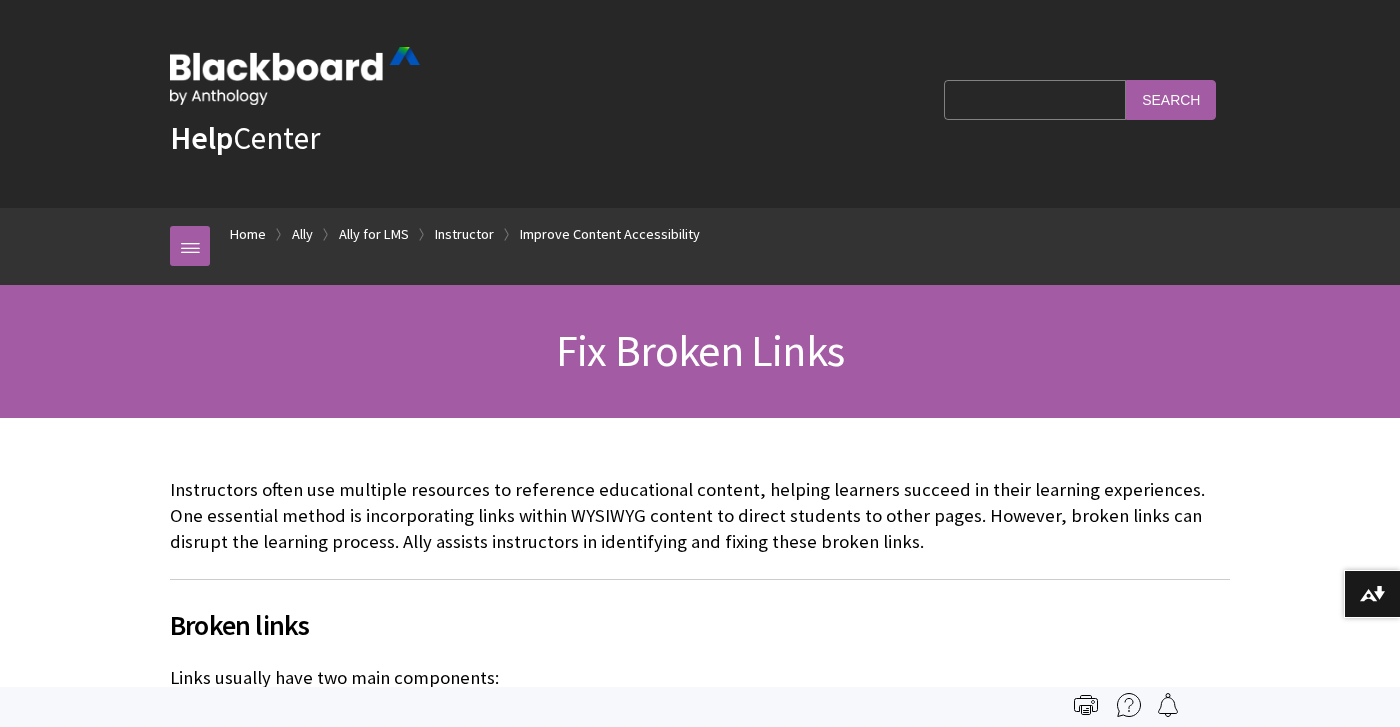 scroll, scrollTop: 5442, scrollLeft: 0, axis: vertical 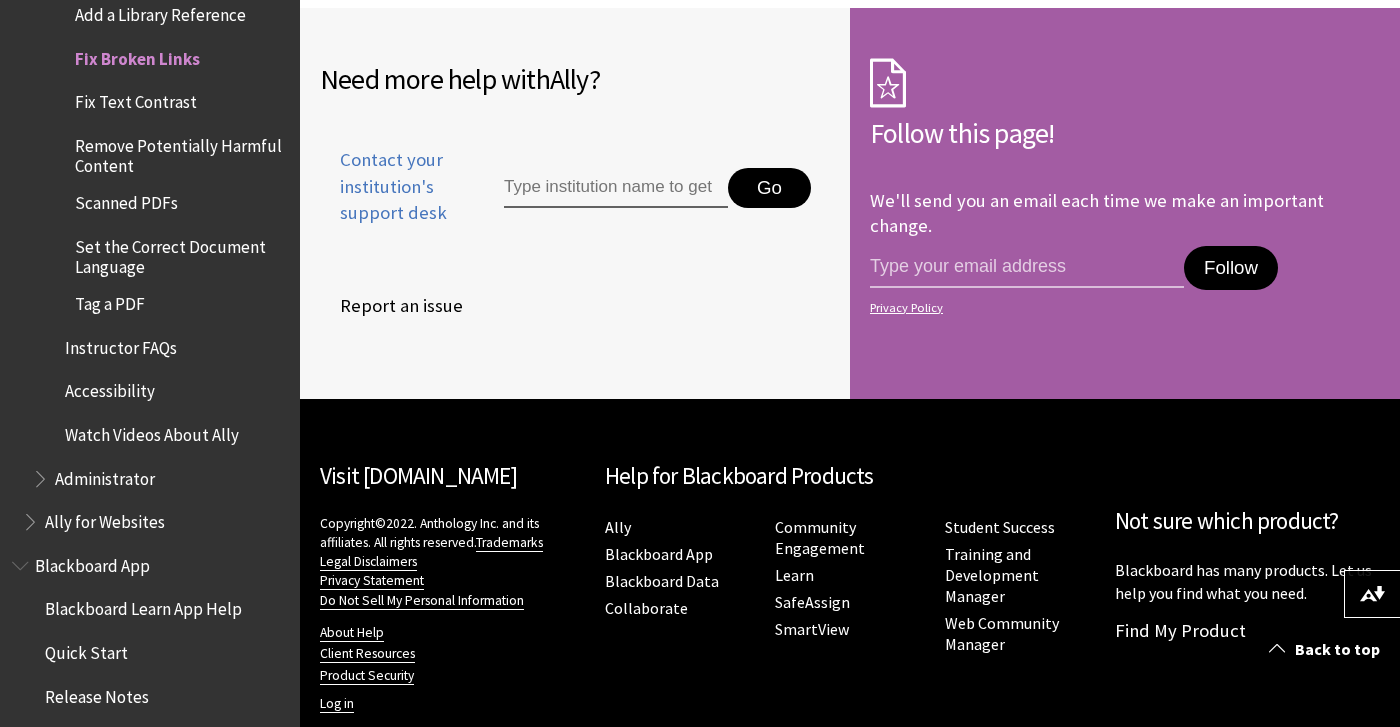 click on "Fix Text Contrast" at bounding box center [136, 99] 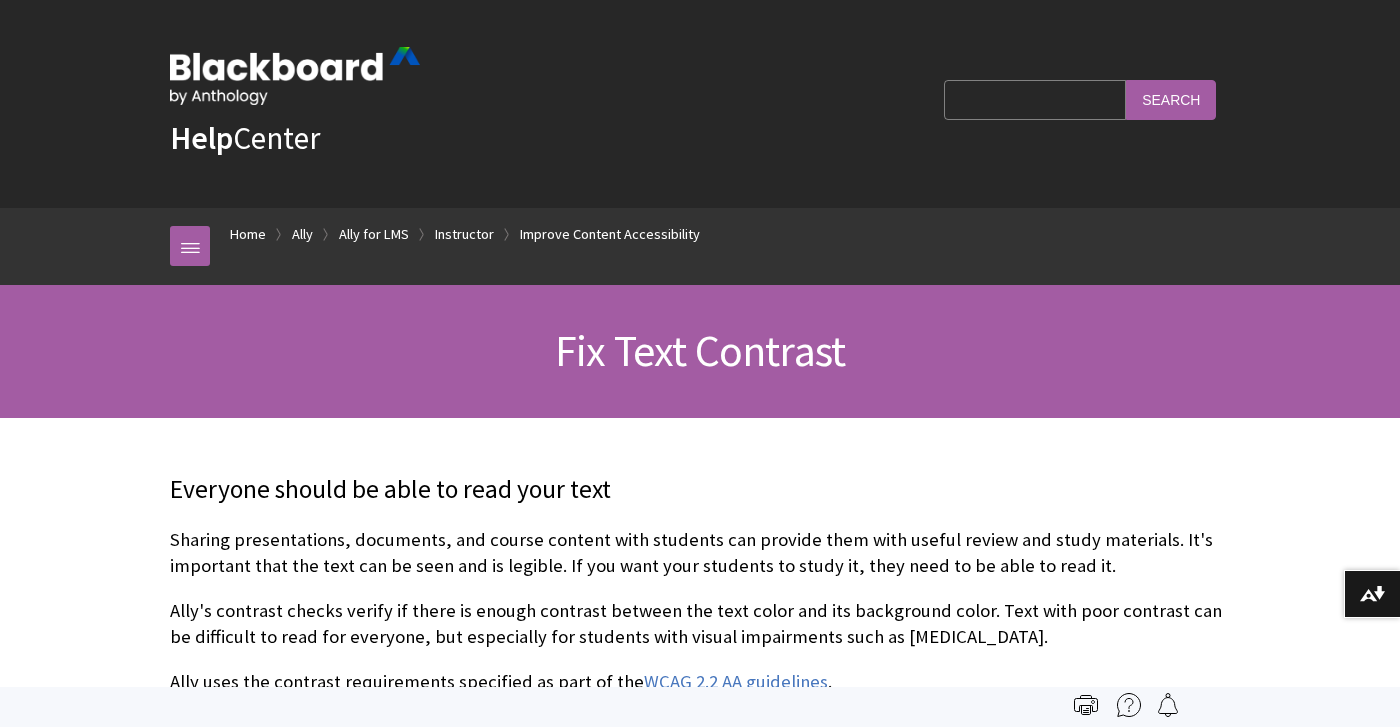 scroll, scrollTop: 940, scrollLeft: 0, axis: vertical 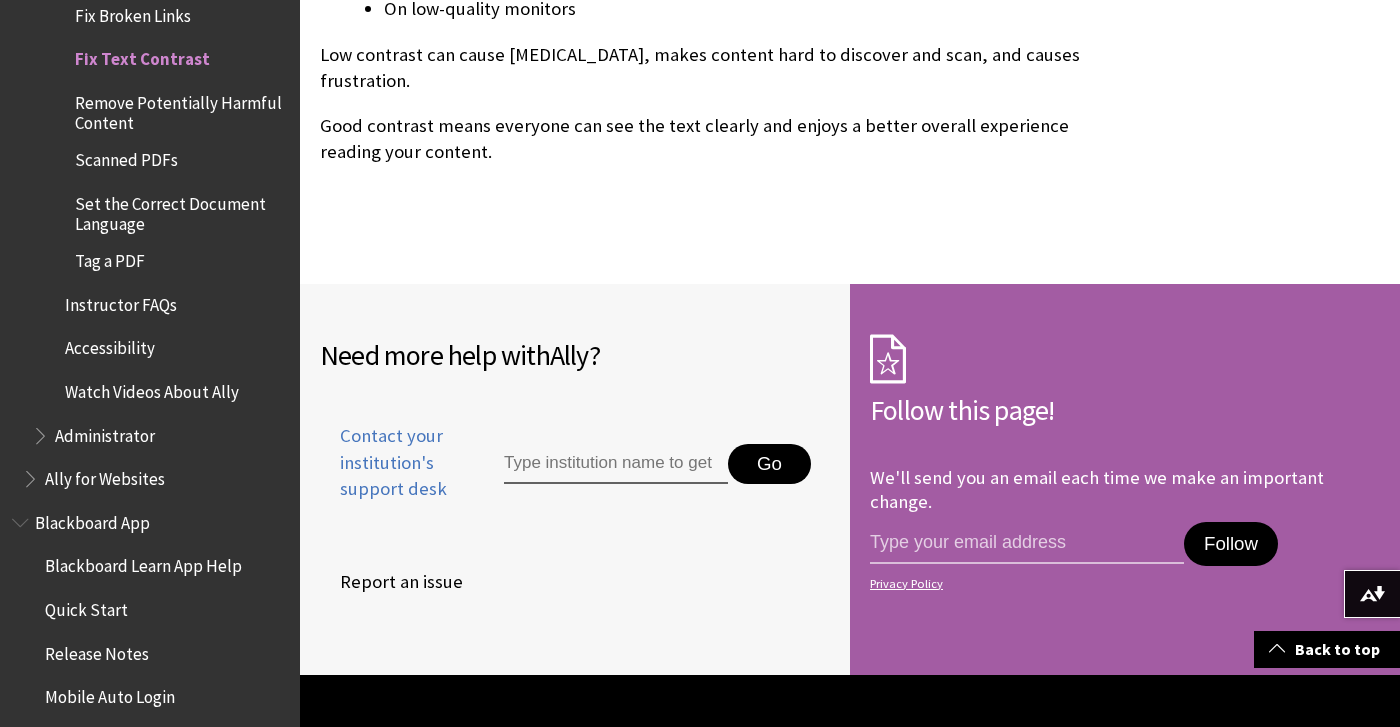 click on "Remove Potentially Harmful Content" at bounding box center [180, 109] 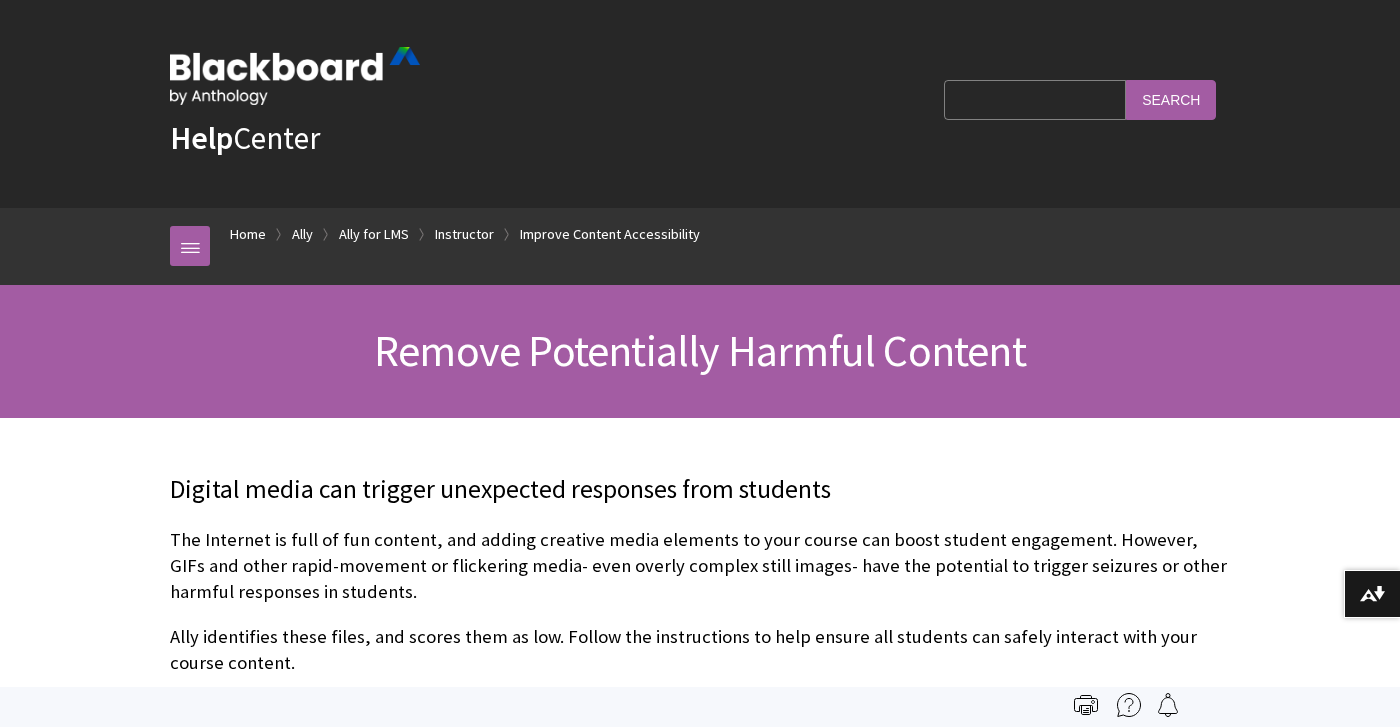 scroll, scrollTop: 0, scrollLeft: 0, axis: both 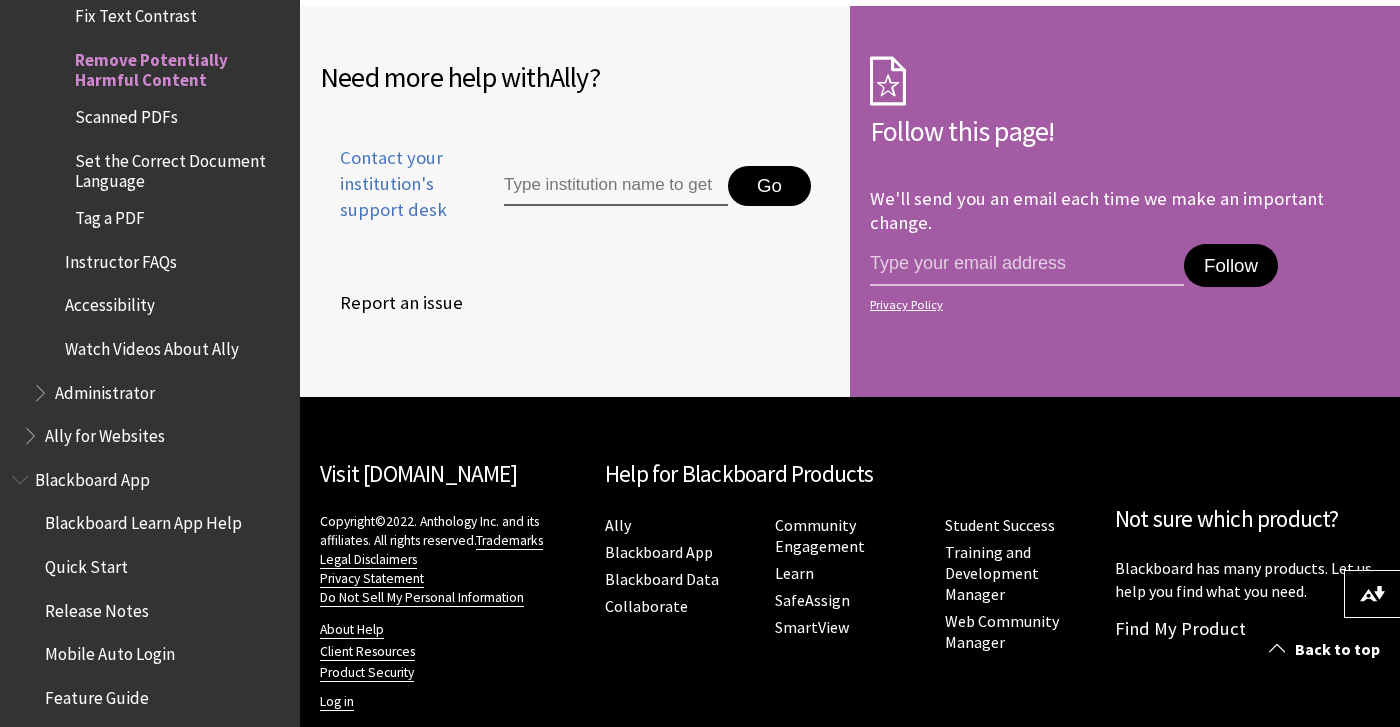 click on "Scanned PDFs" at bounding box center [126, 113] 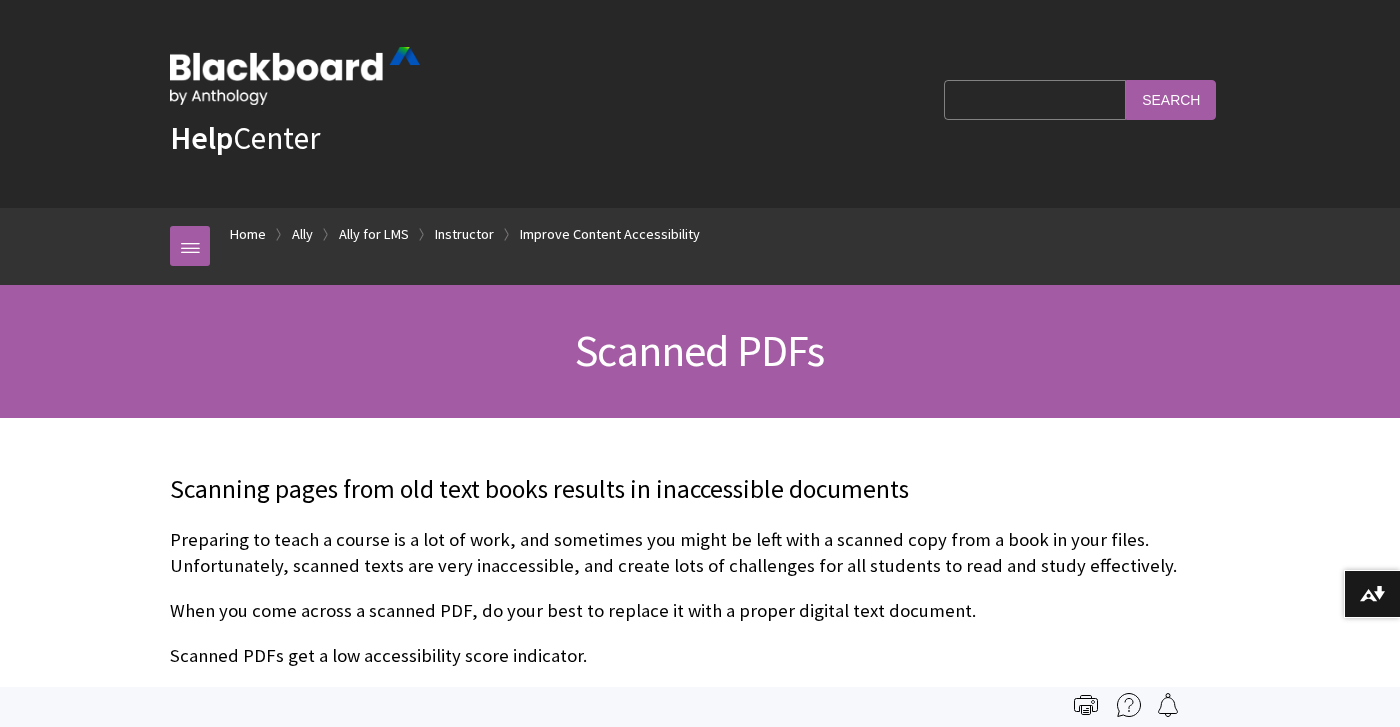 click on "Skip to main content
Help  Center
Language
English عربية Català Cymraeg Deutsch Español Suomi Français עברית Italiano 日本語 한국어 Nederlands Norsk (Bokmål) Português, Brasil Русский Svenska Türkçe 简体中文 Français Canadien
Search Query
Search
Breadcrumb
Home
Ally
Ally for LMS
Instructor" at bounding box center (700, 1664) 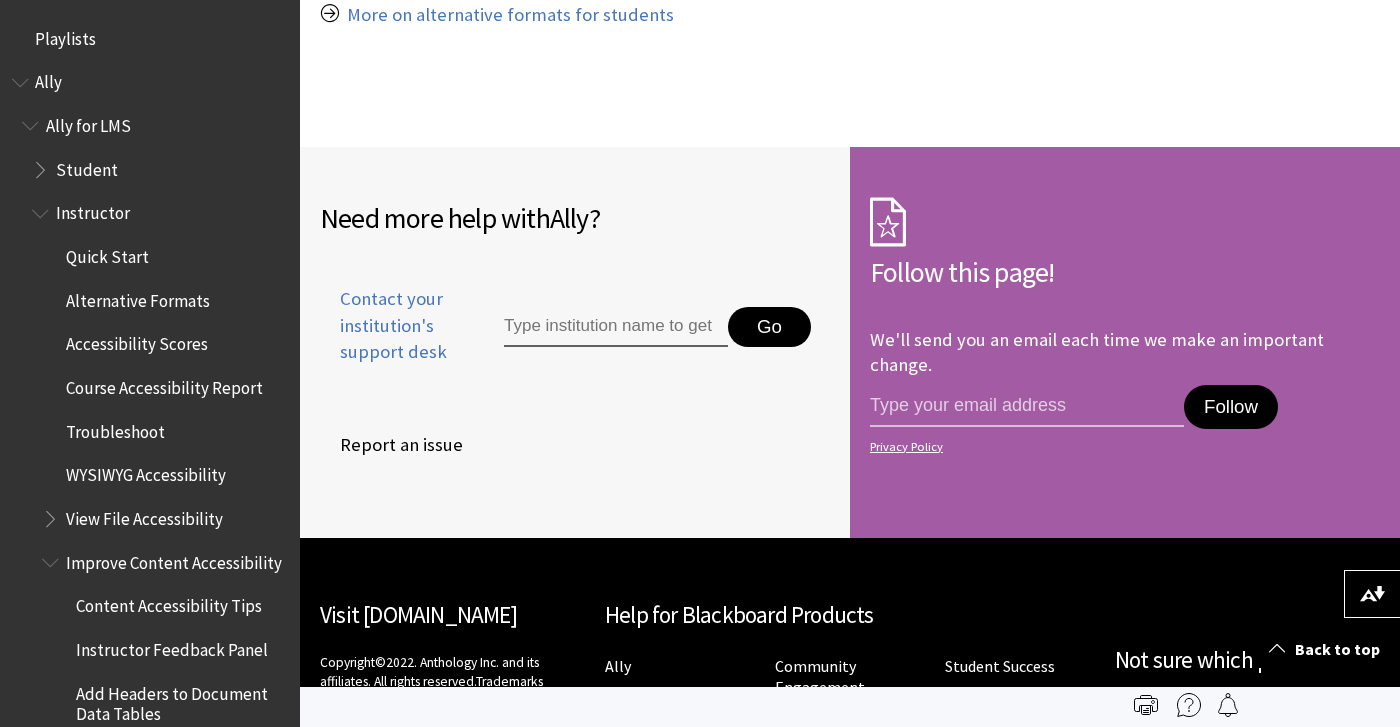 scroll, scrollTop: 955, scrollLeft: 0, axis: vertical 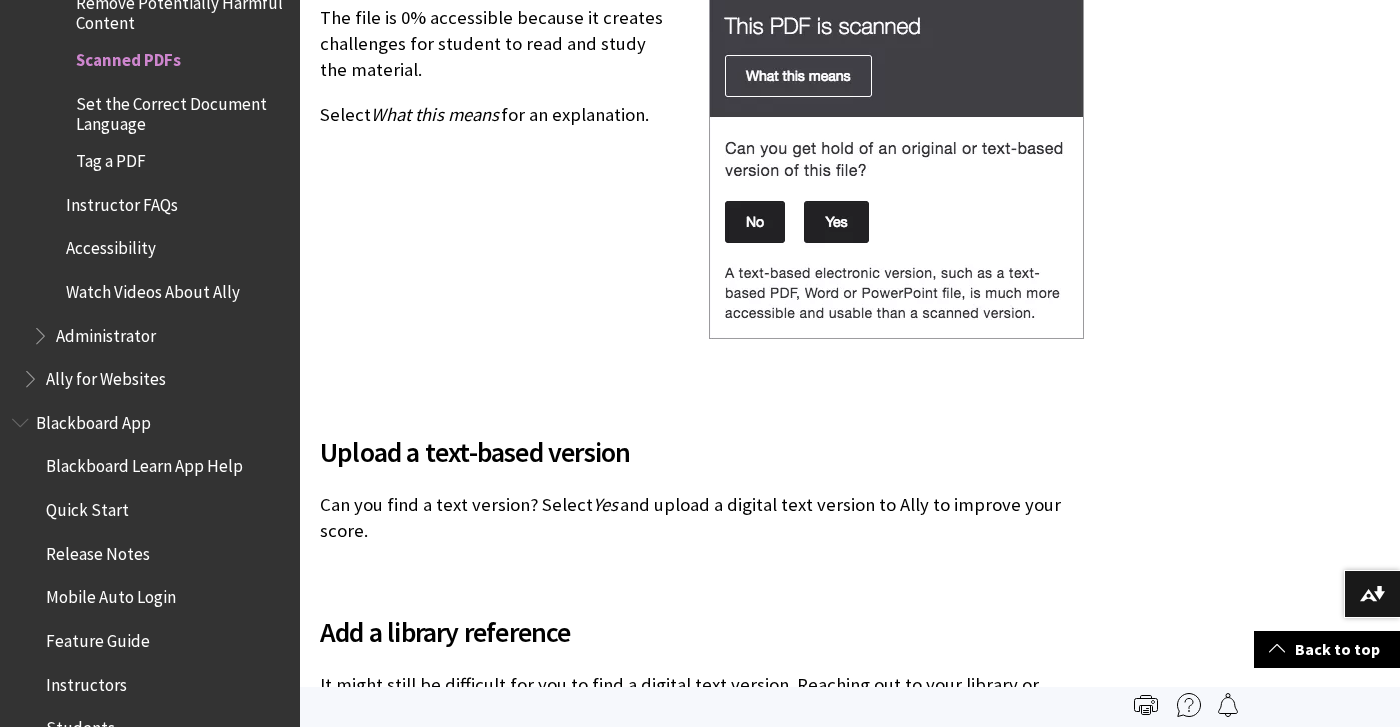 click on "Set the Correct Document Language" at bounding box center [180, 110] 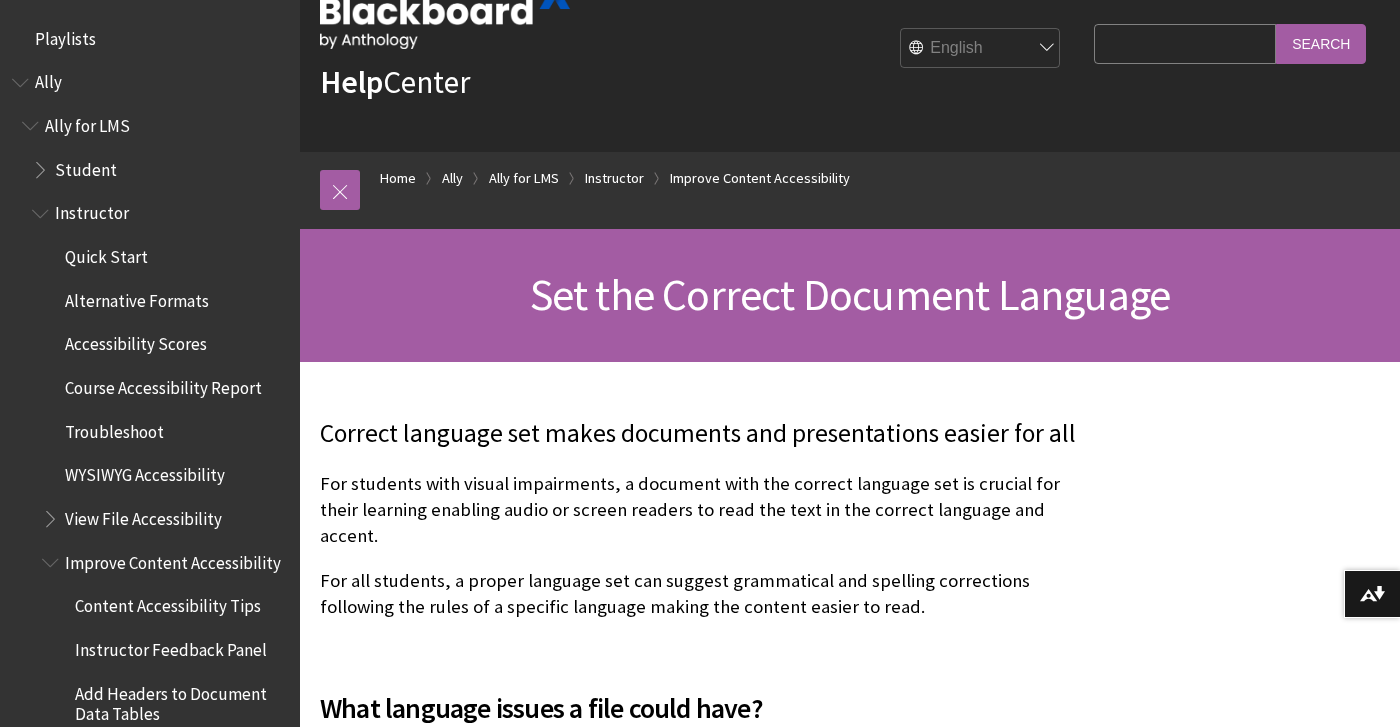 scroll, scrollTop: 1075, scrollLeft: 0, axis: vertical 